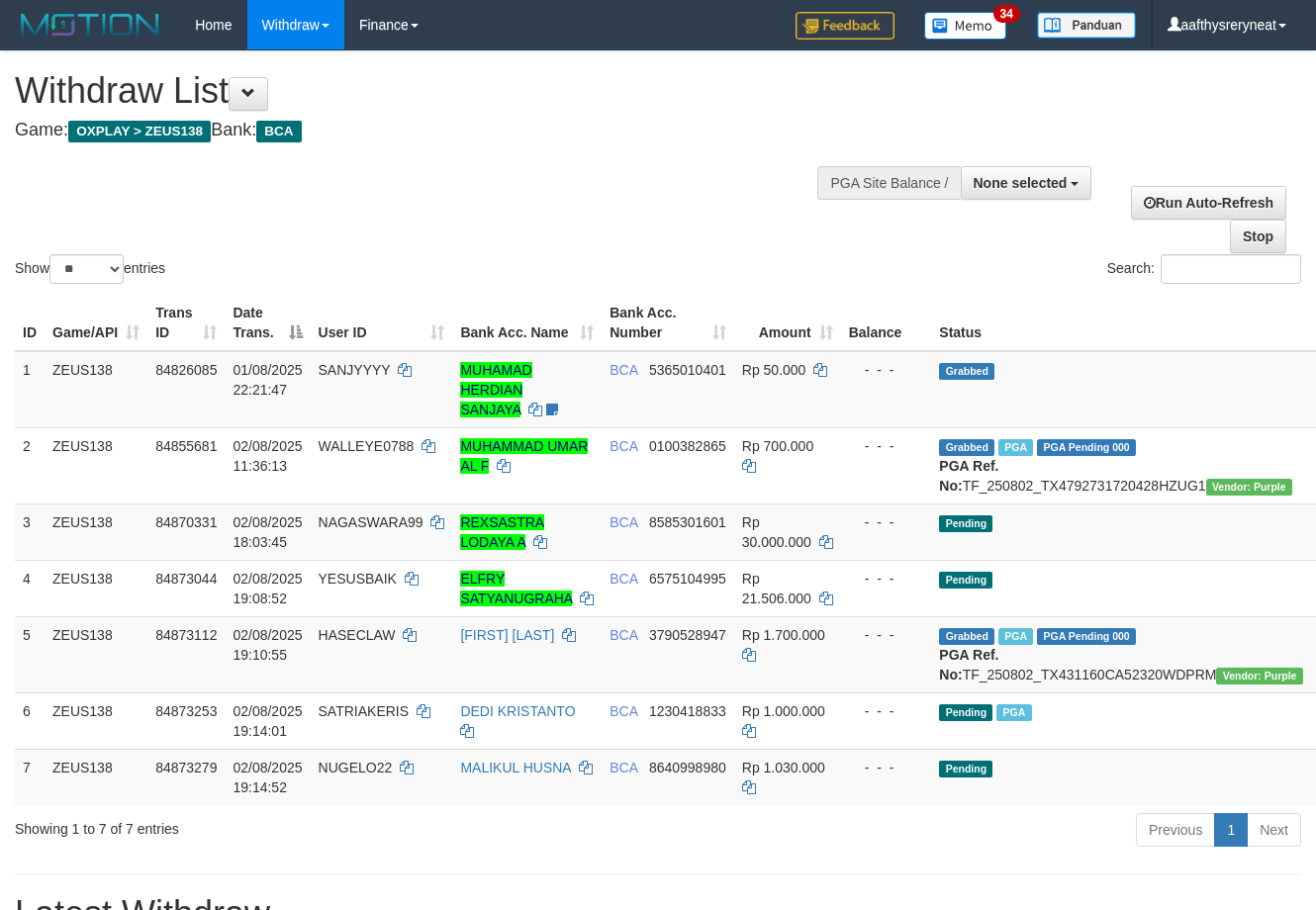 select 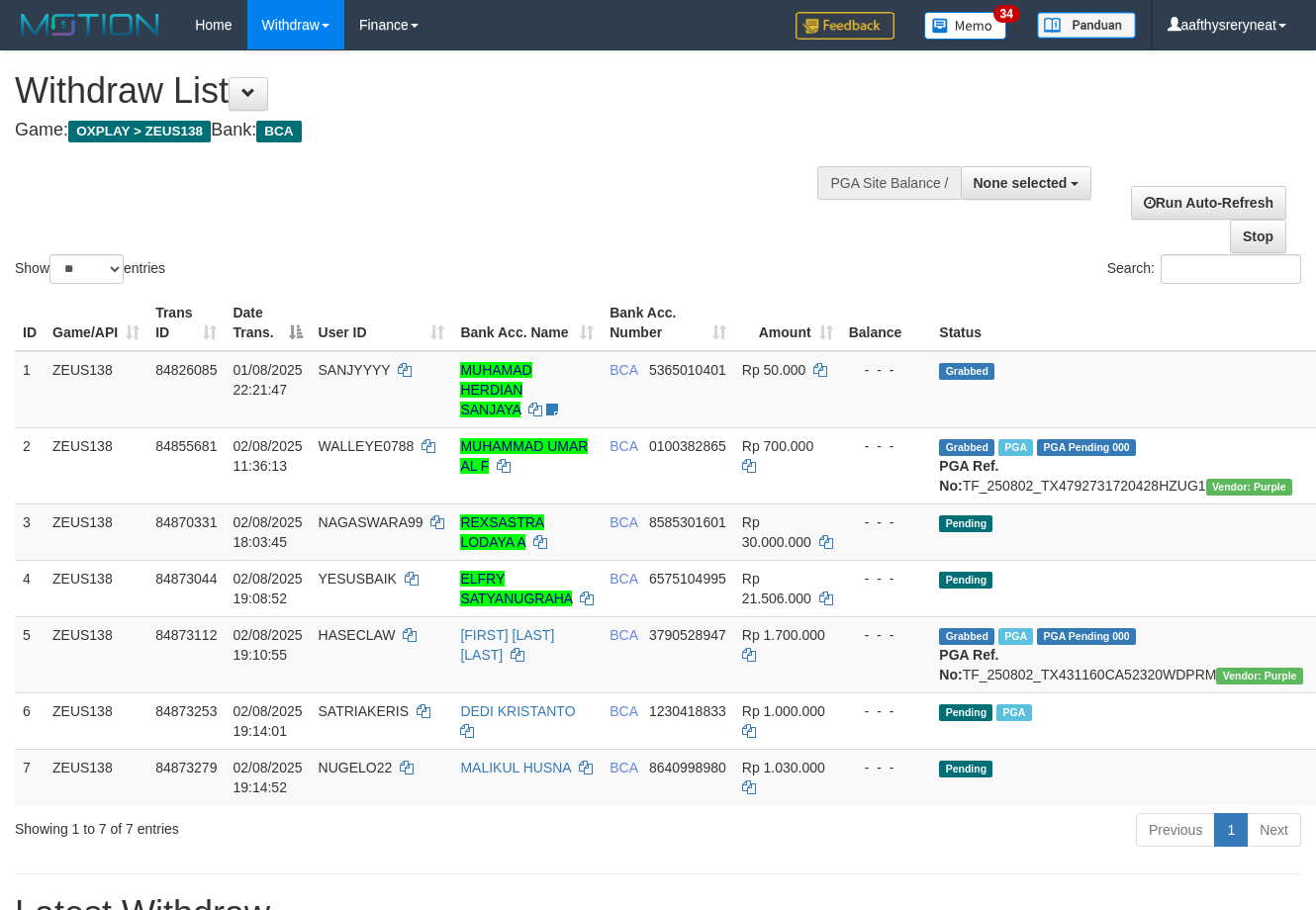 select 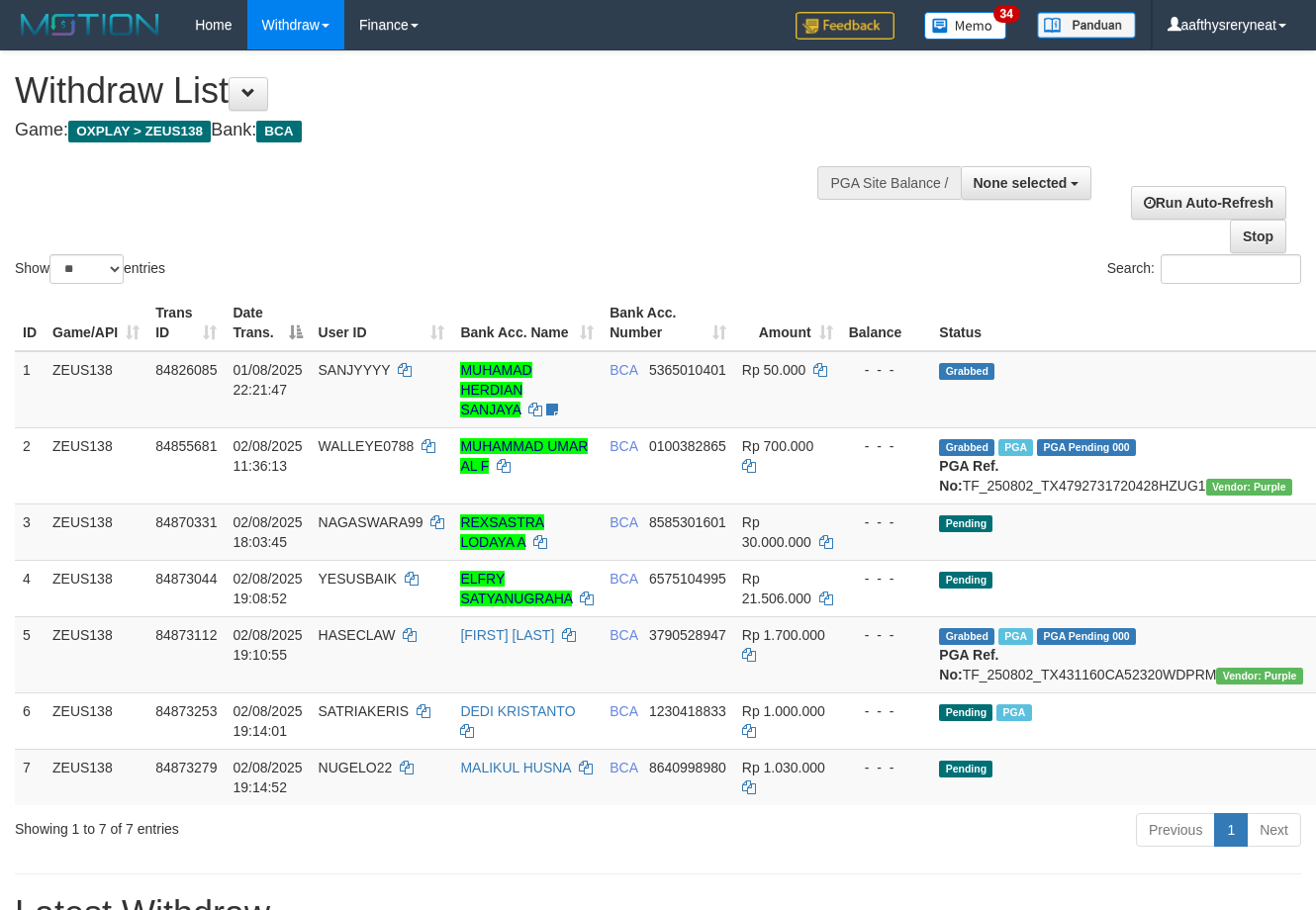 select 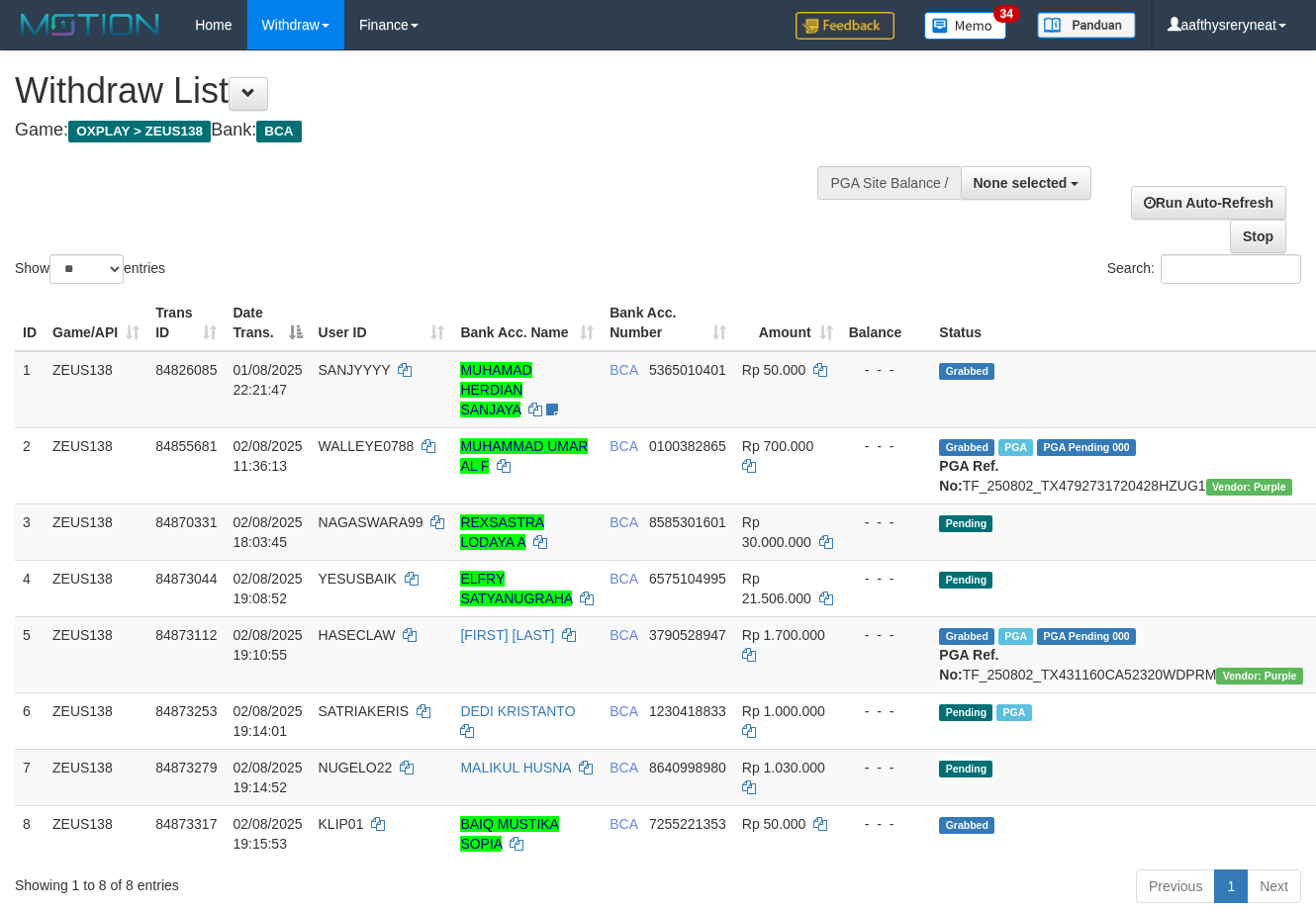 select 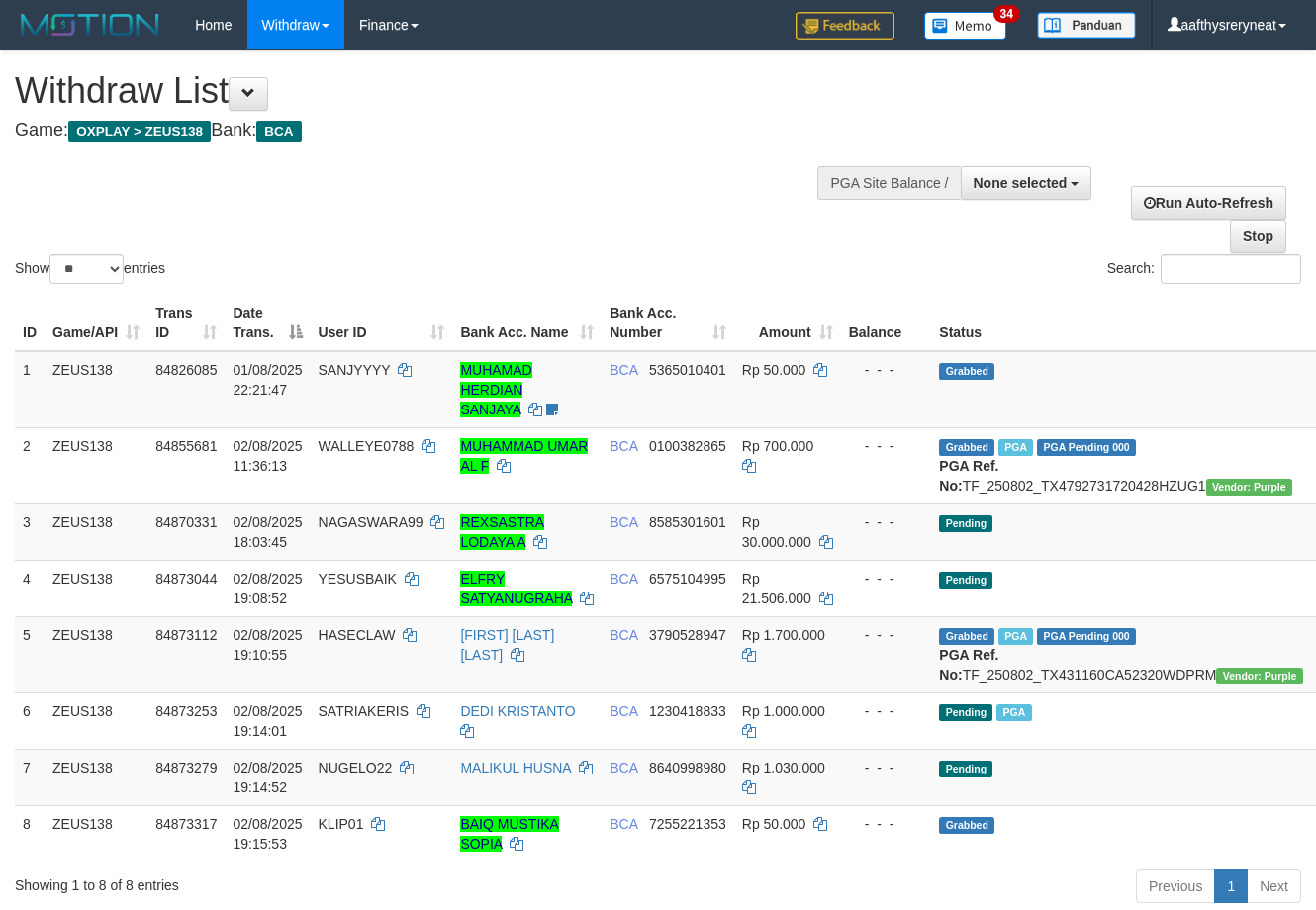 select 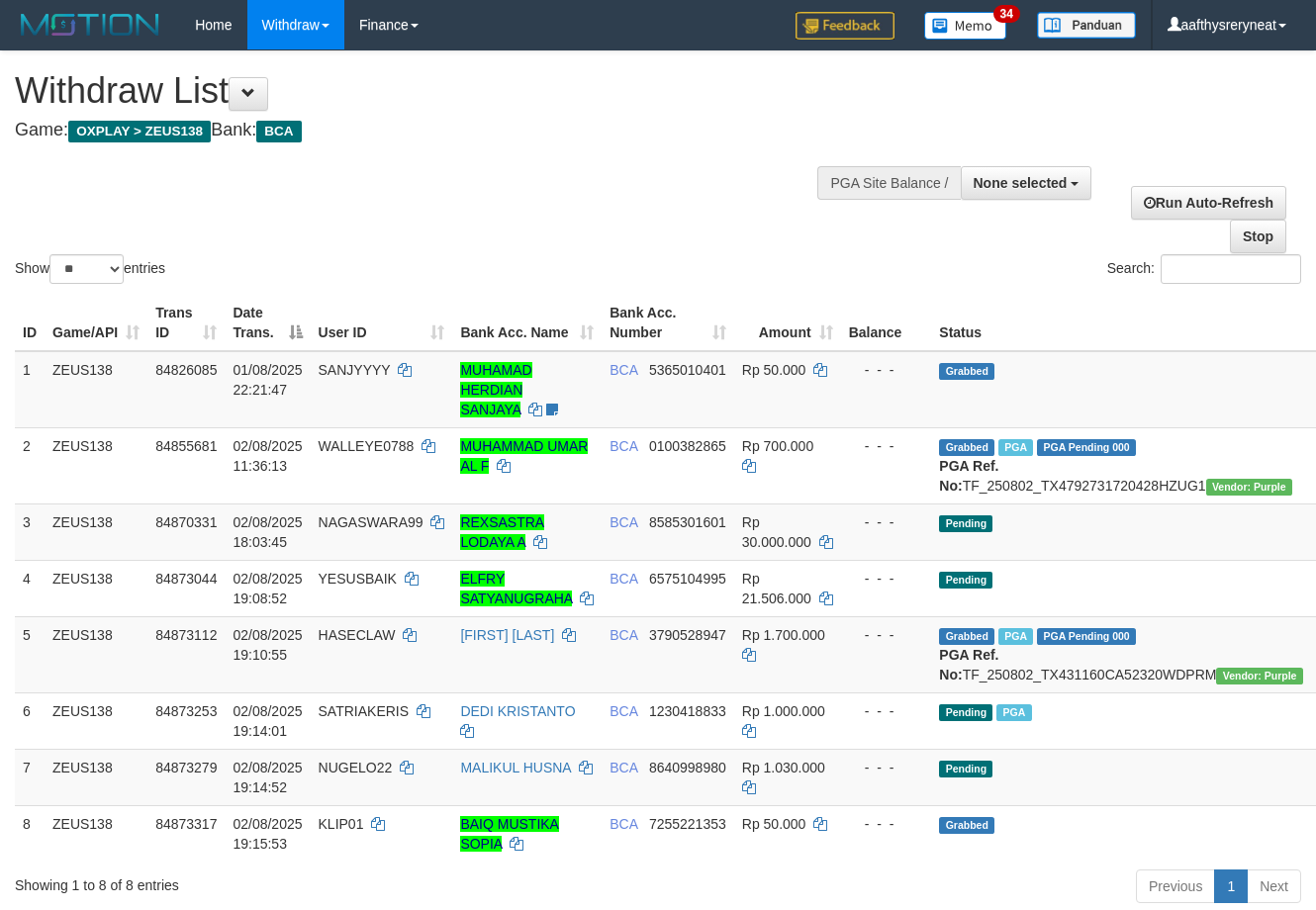 select 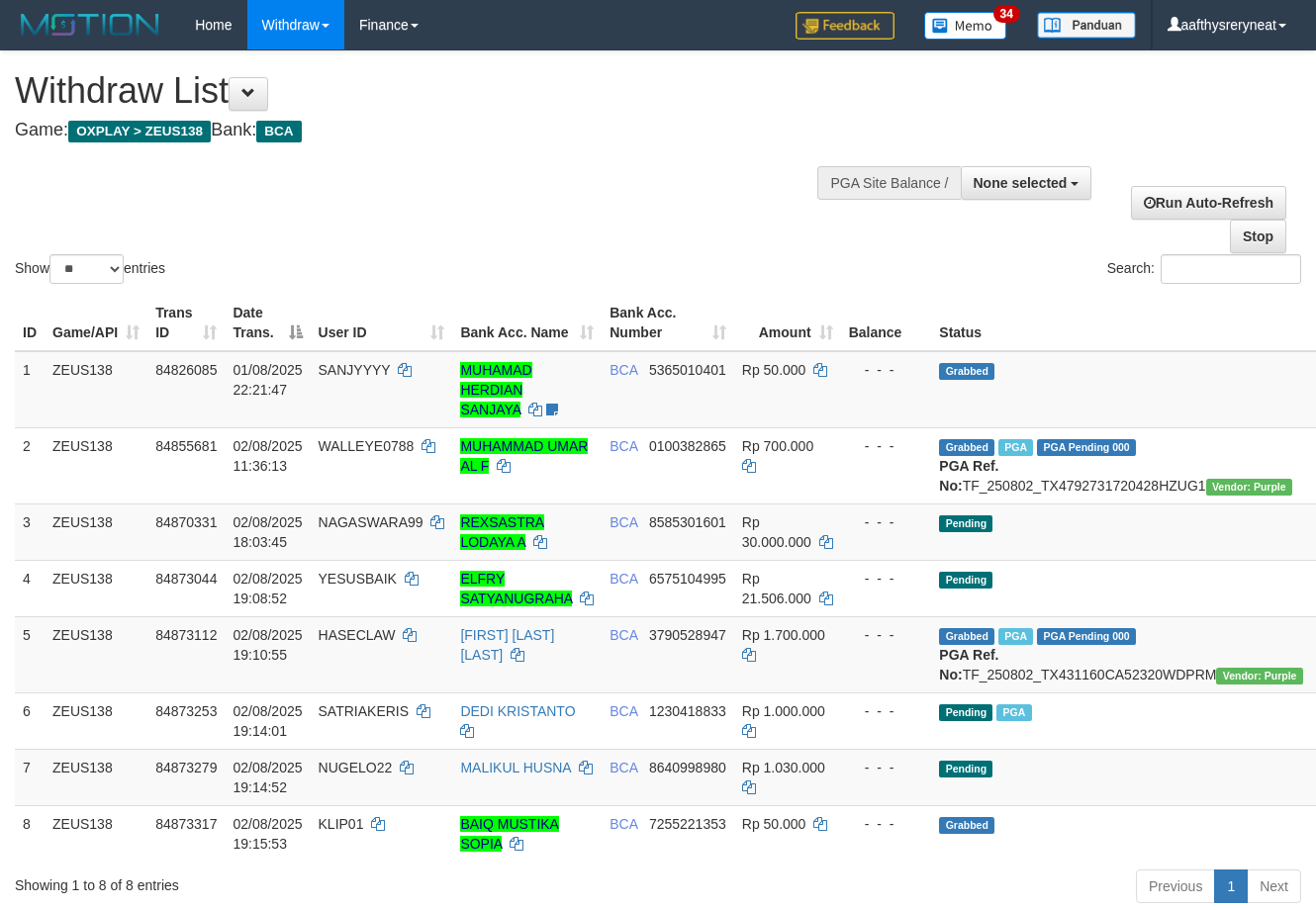 select 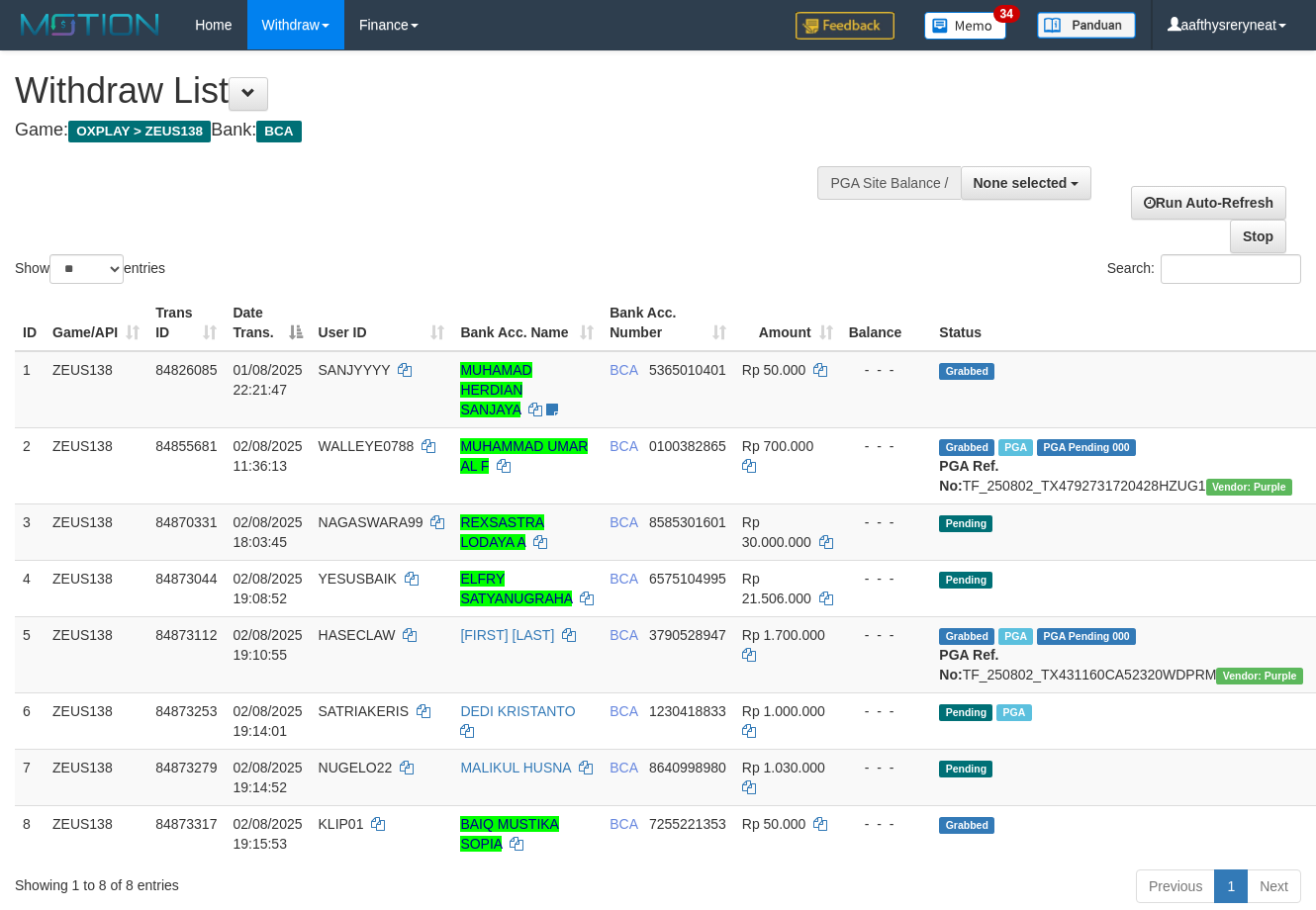 select 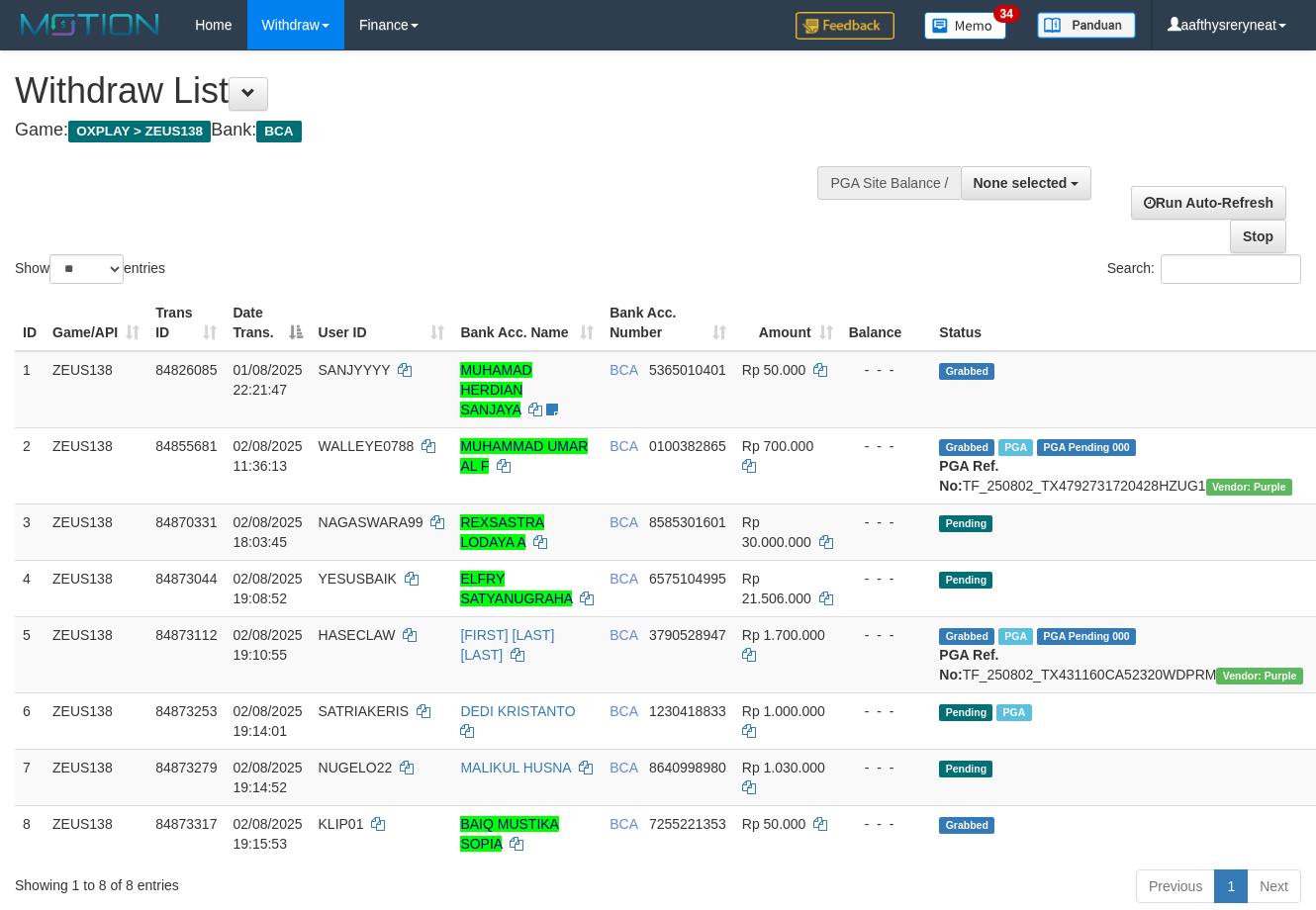 select 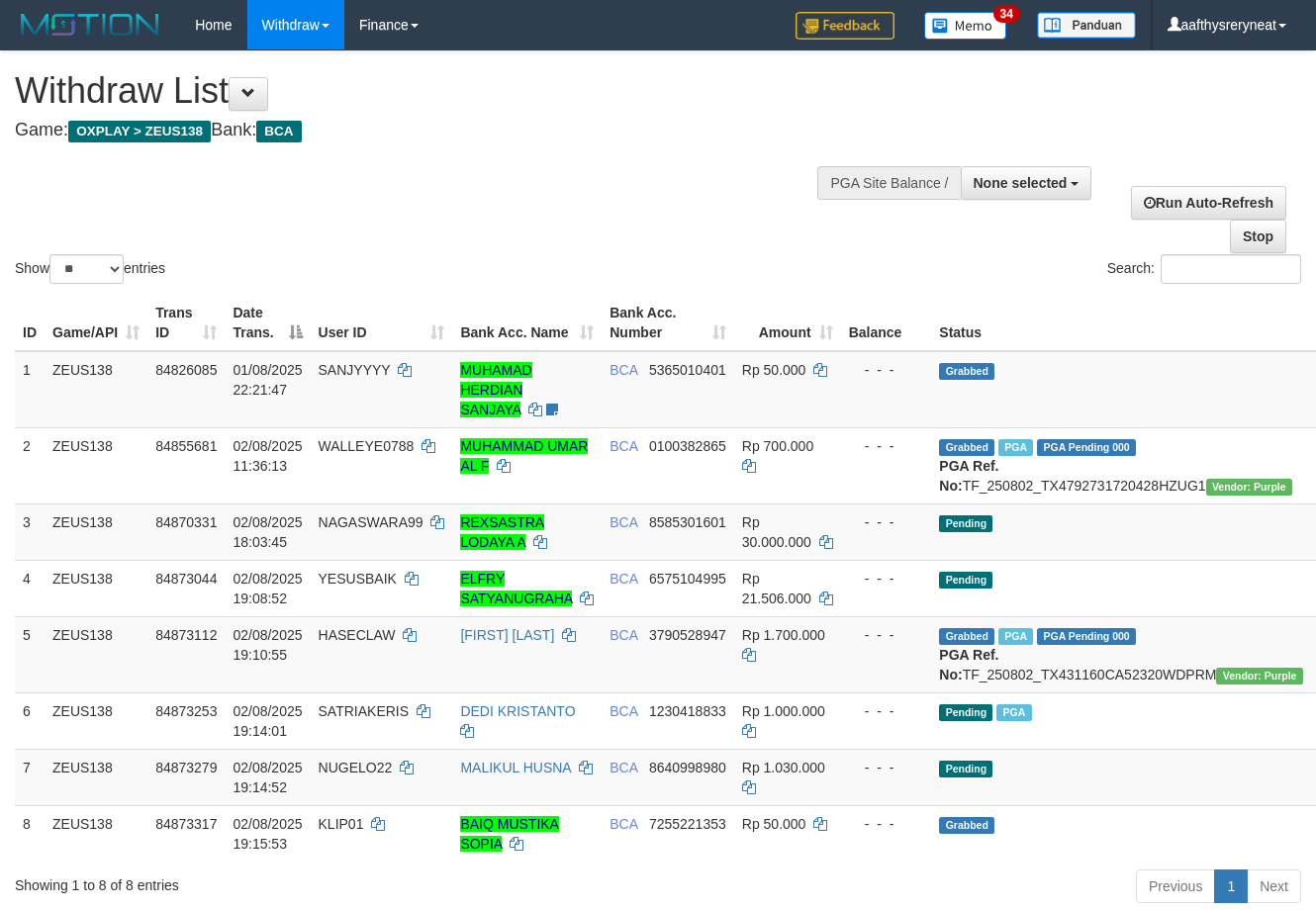 select 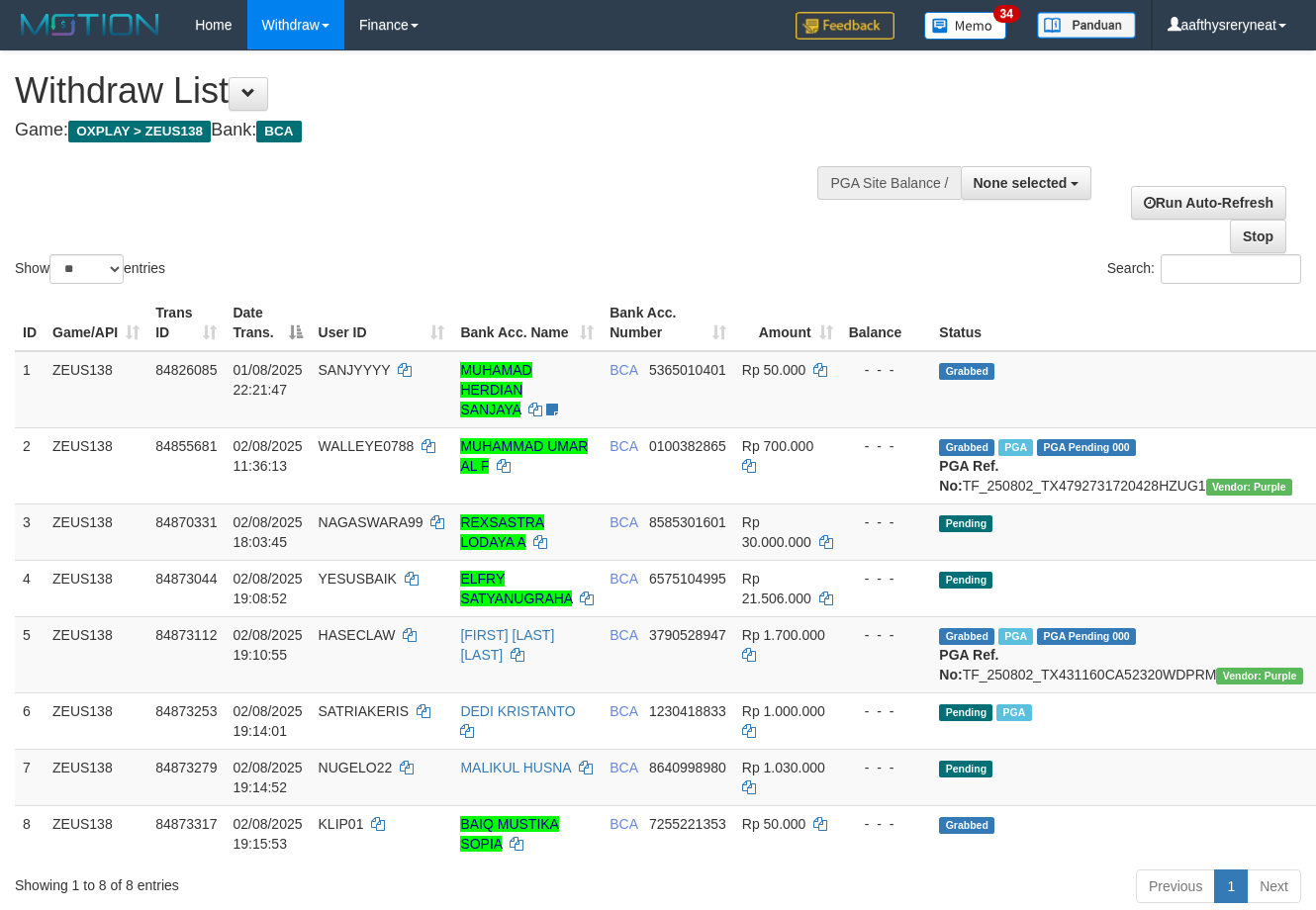 select 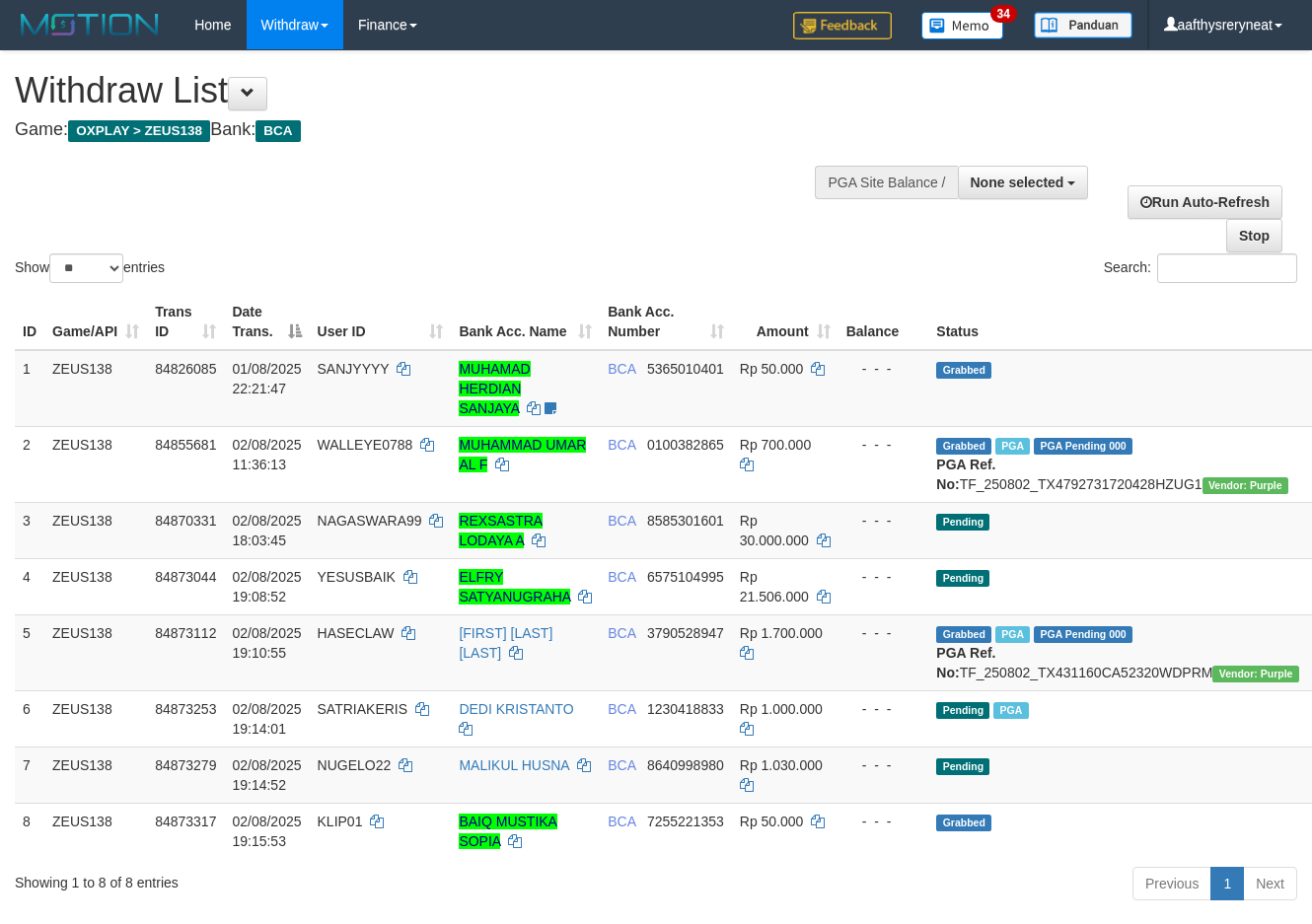 select 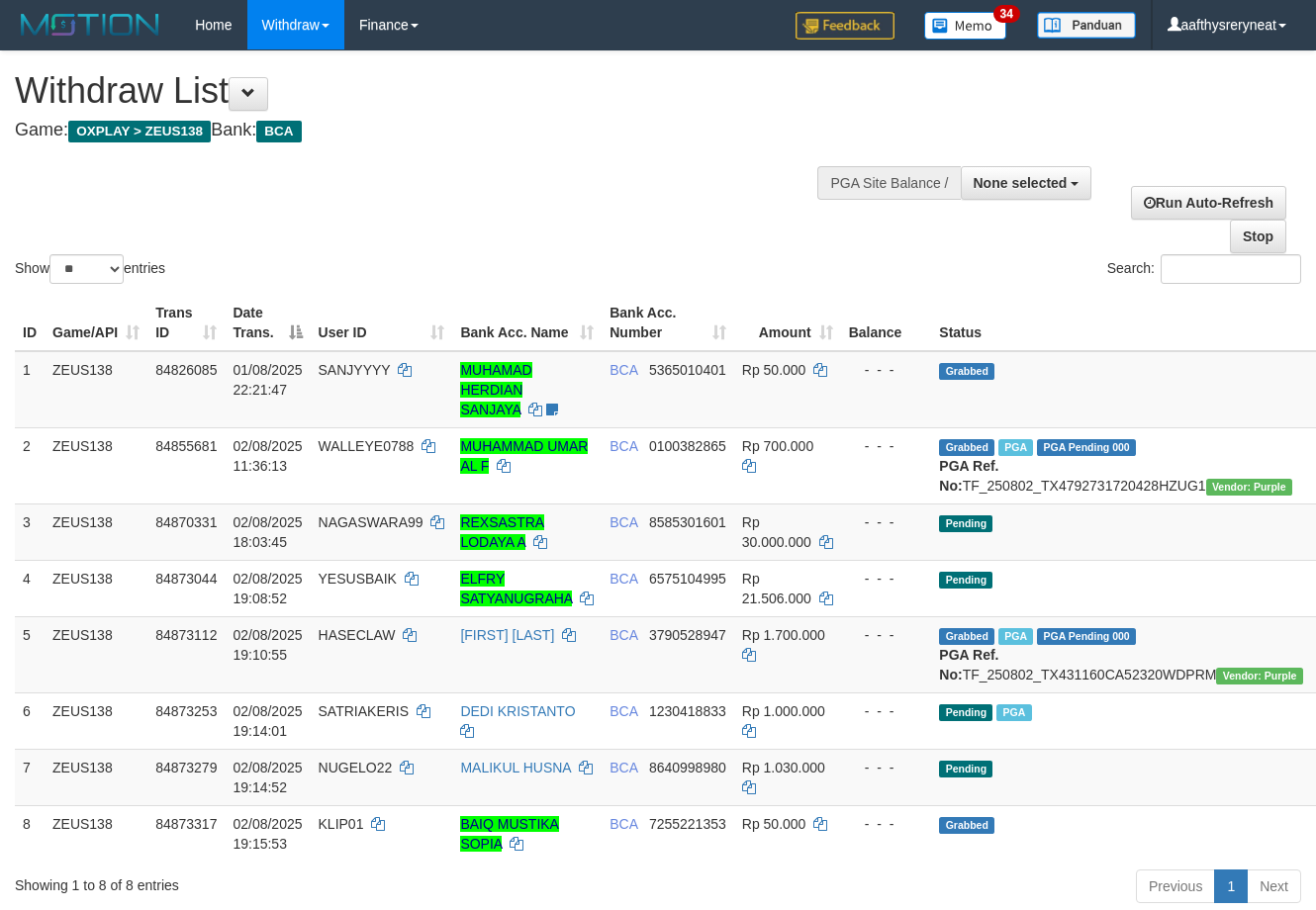 select 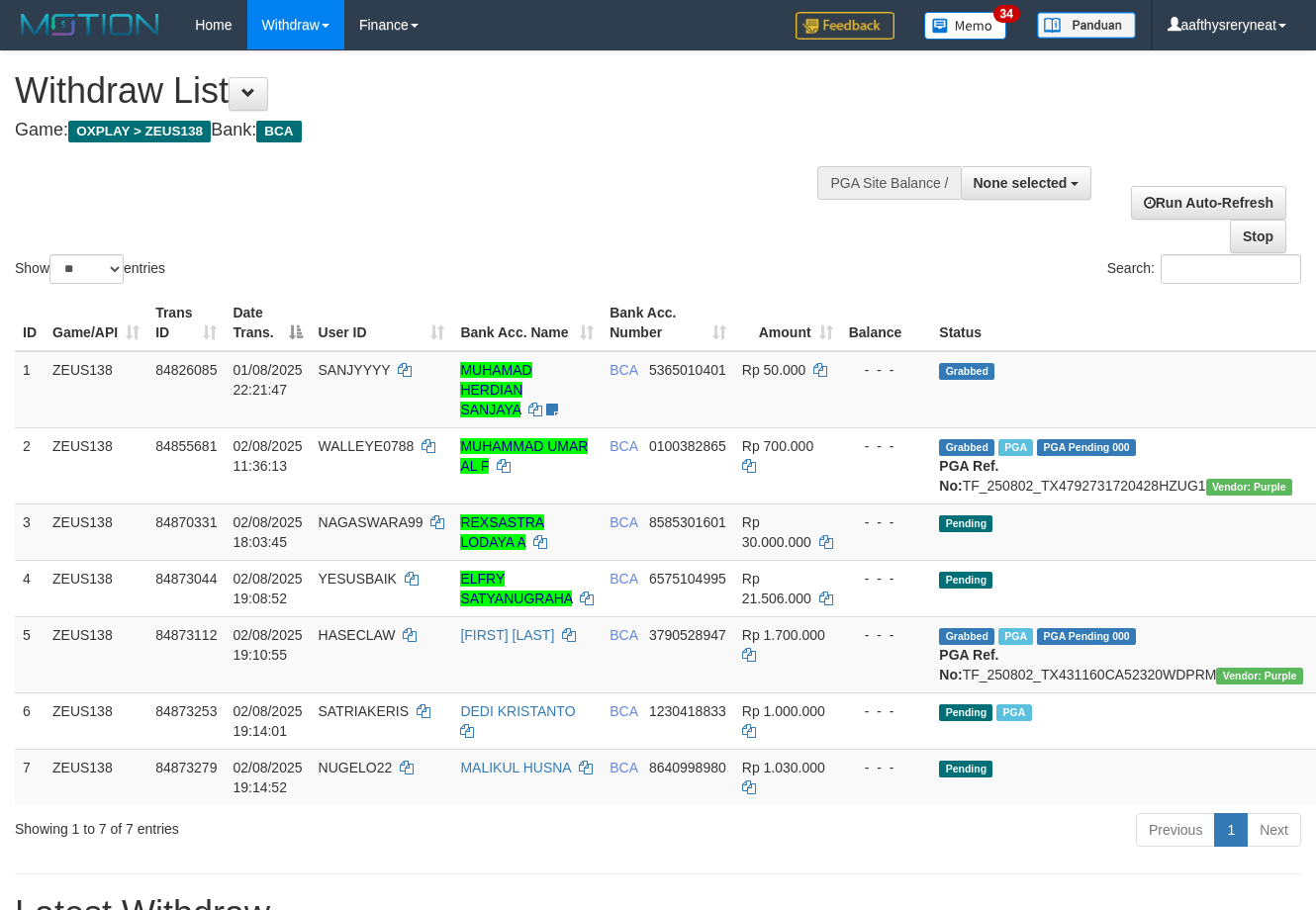 select 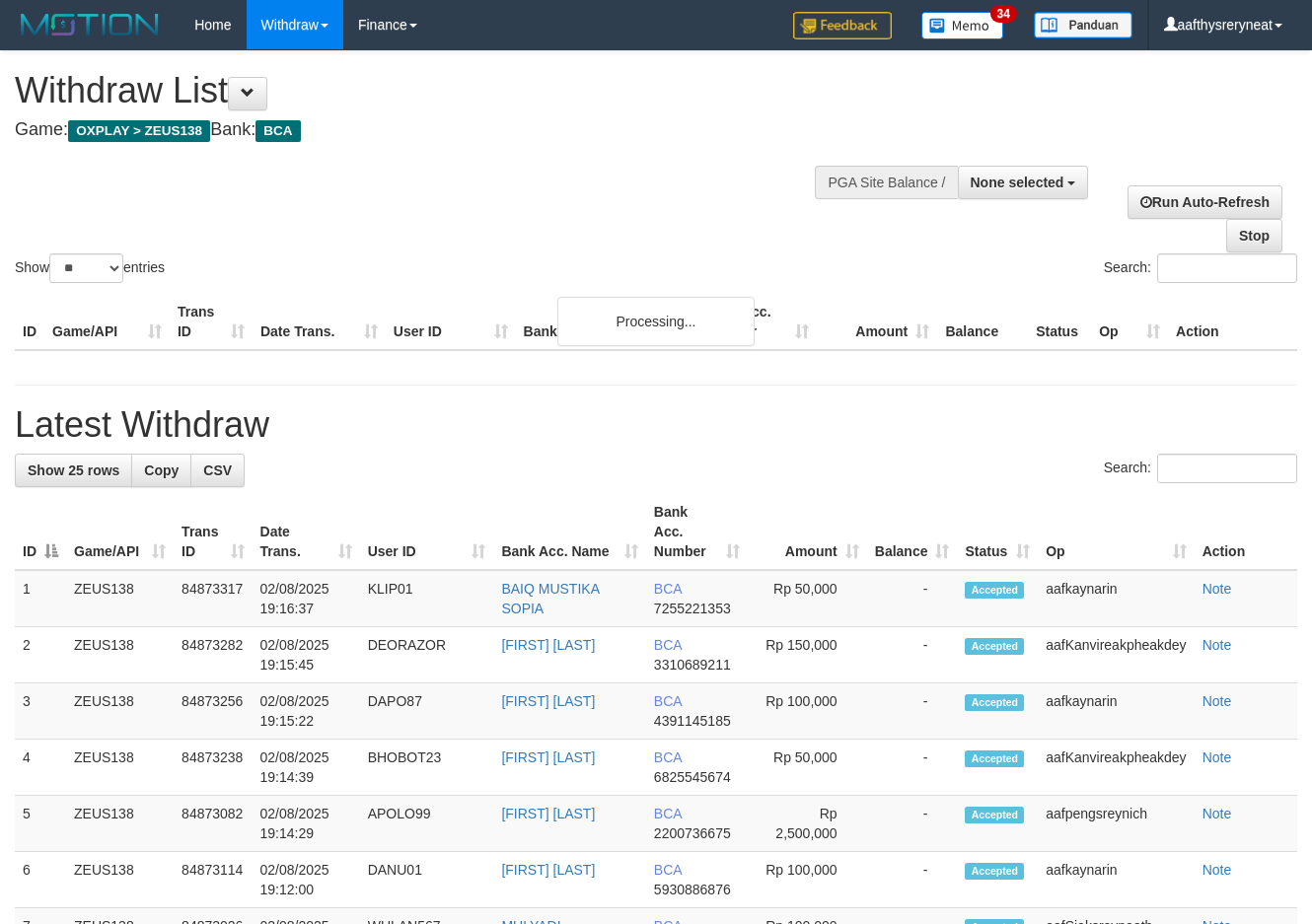 select 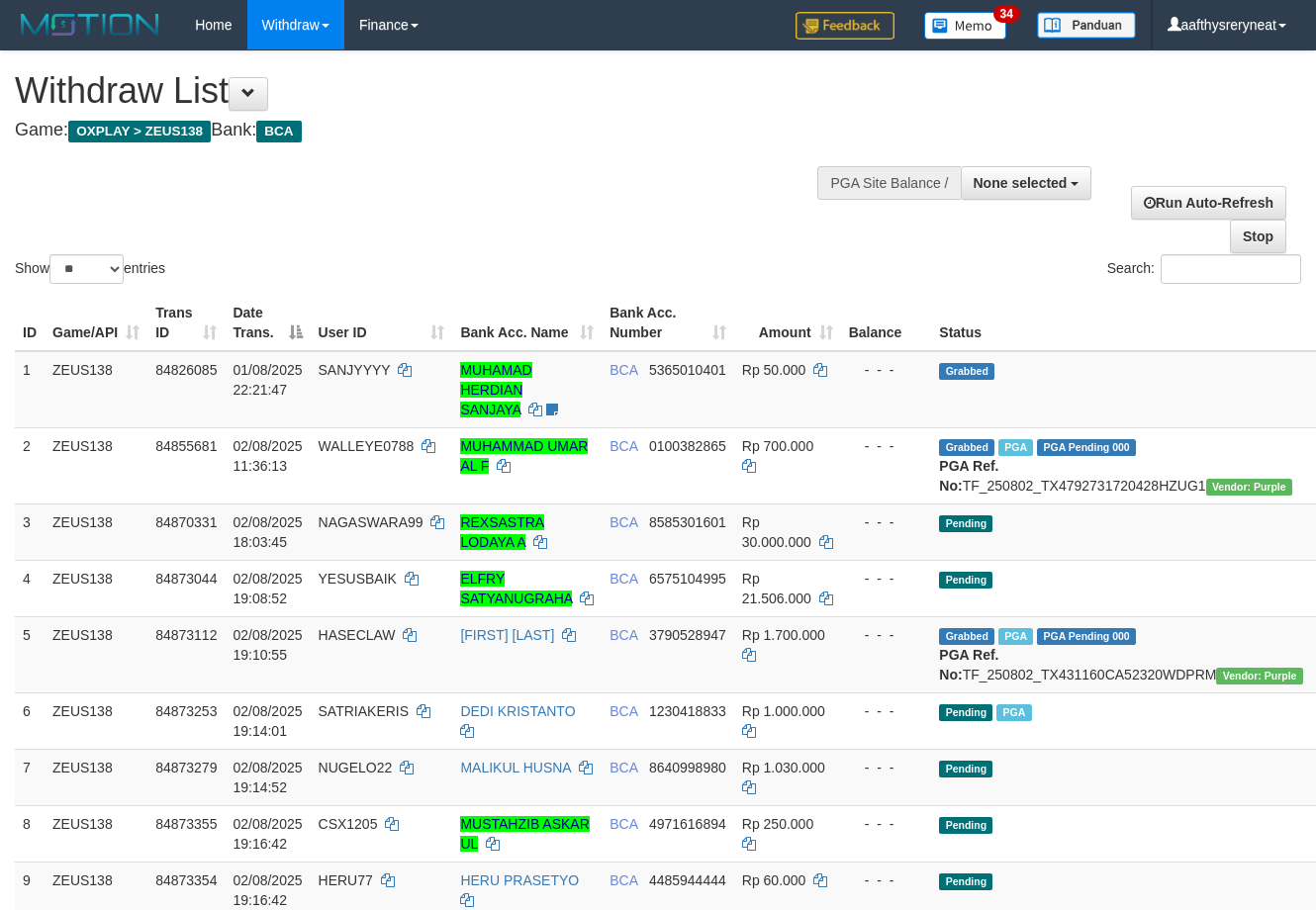 select 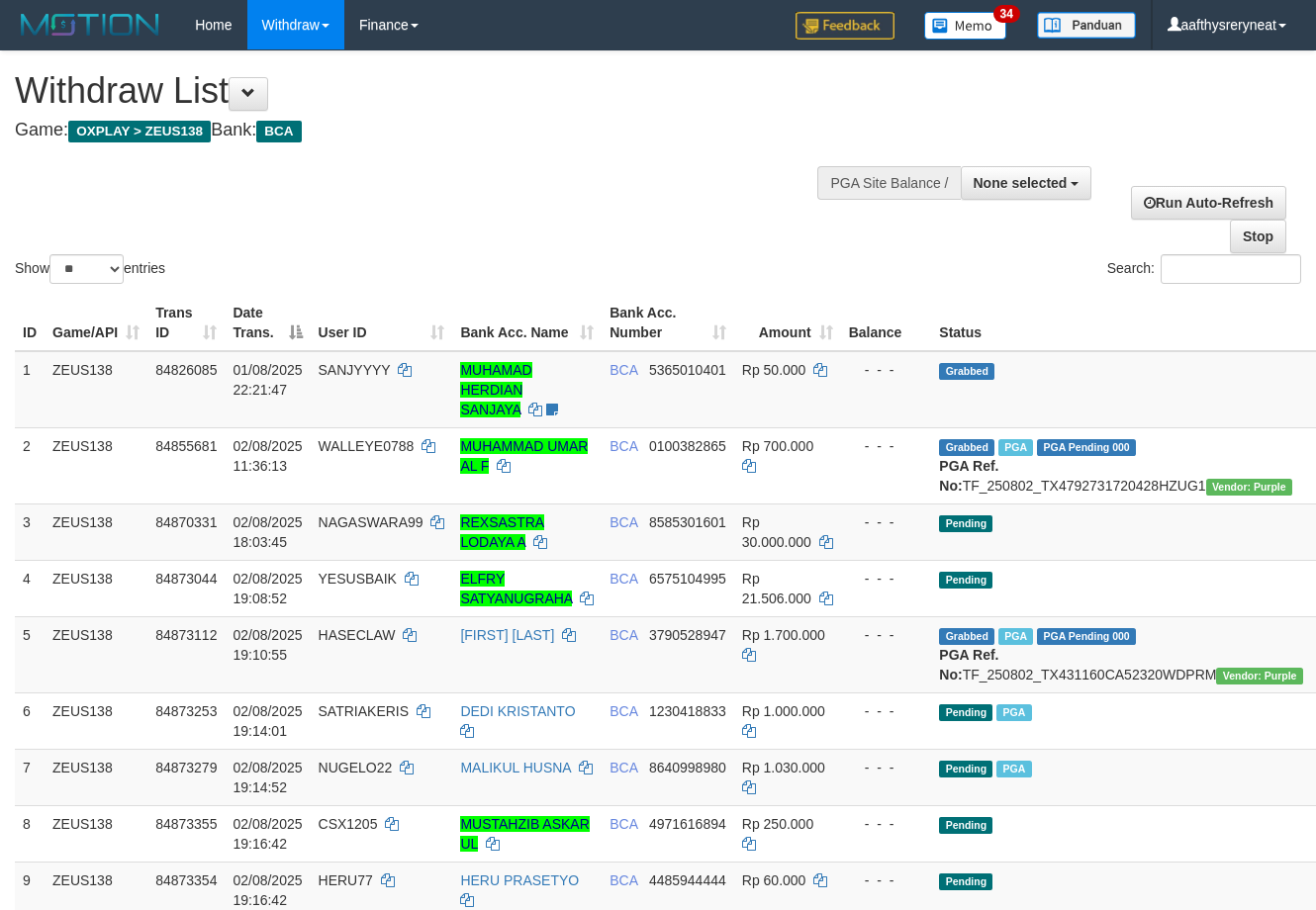 select 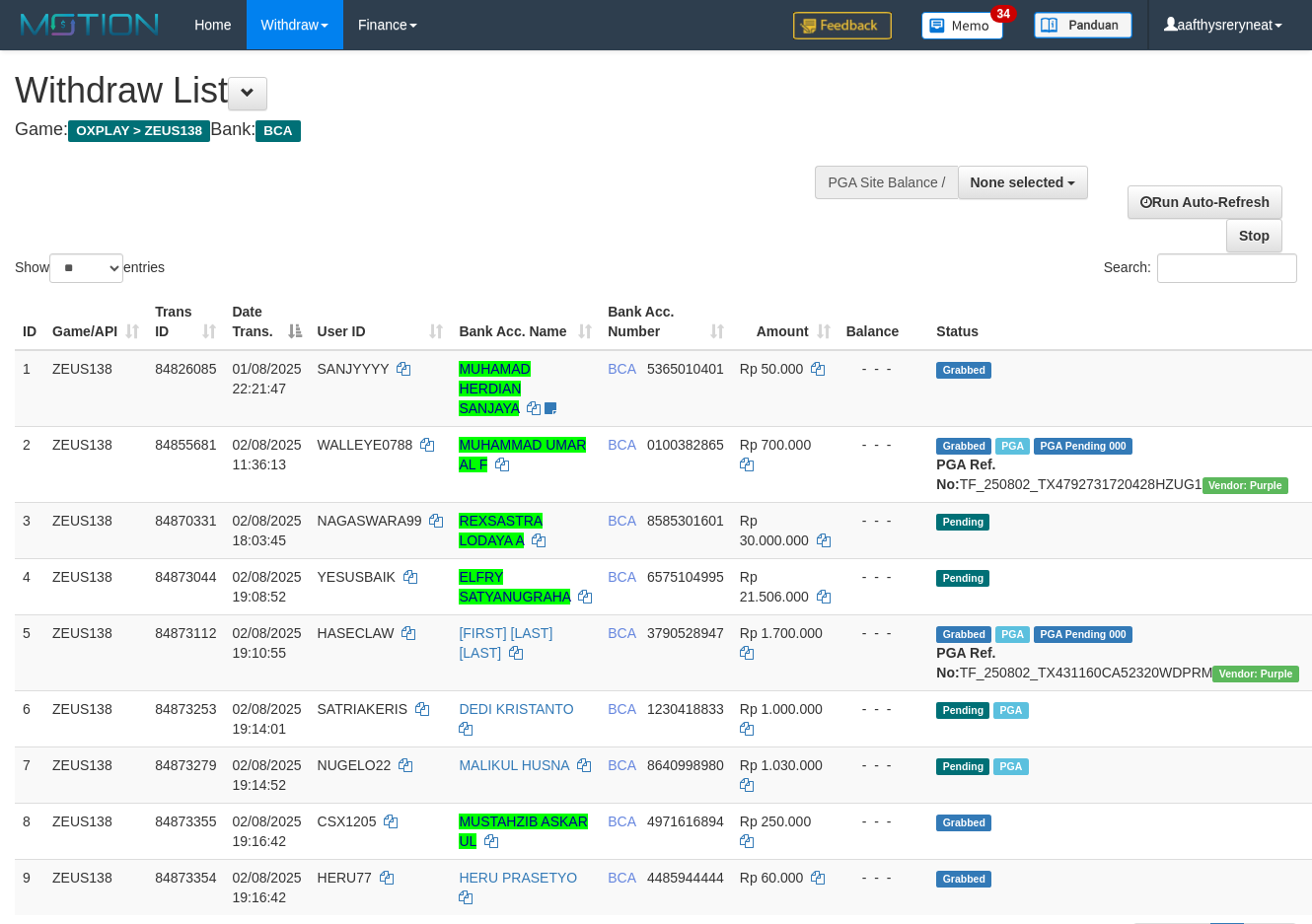 select 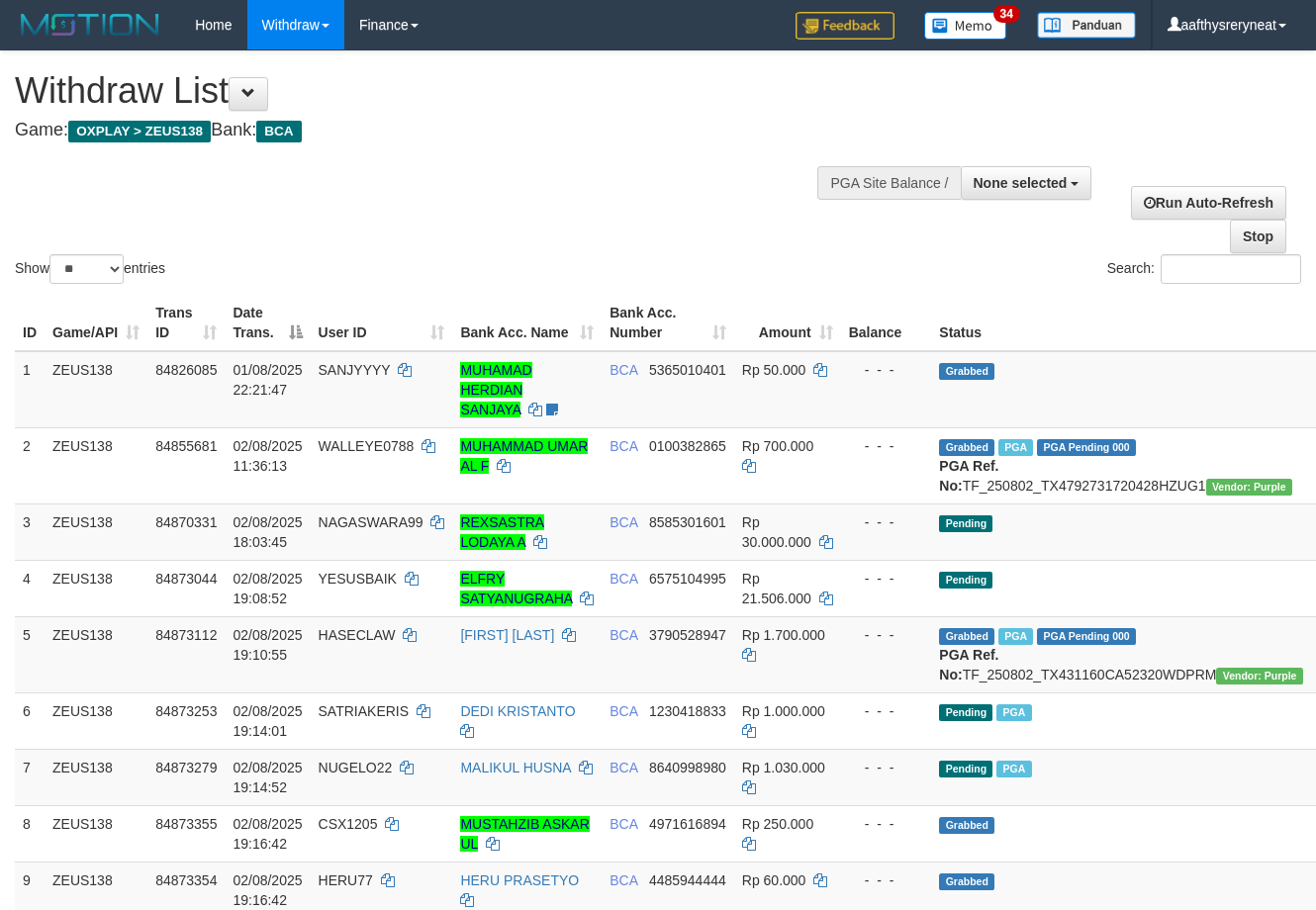 select 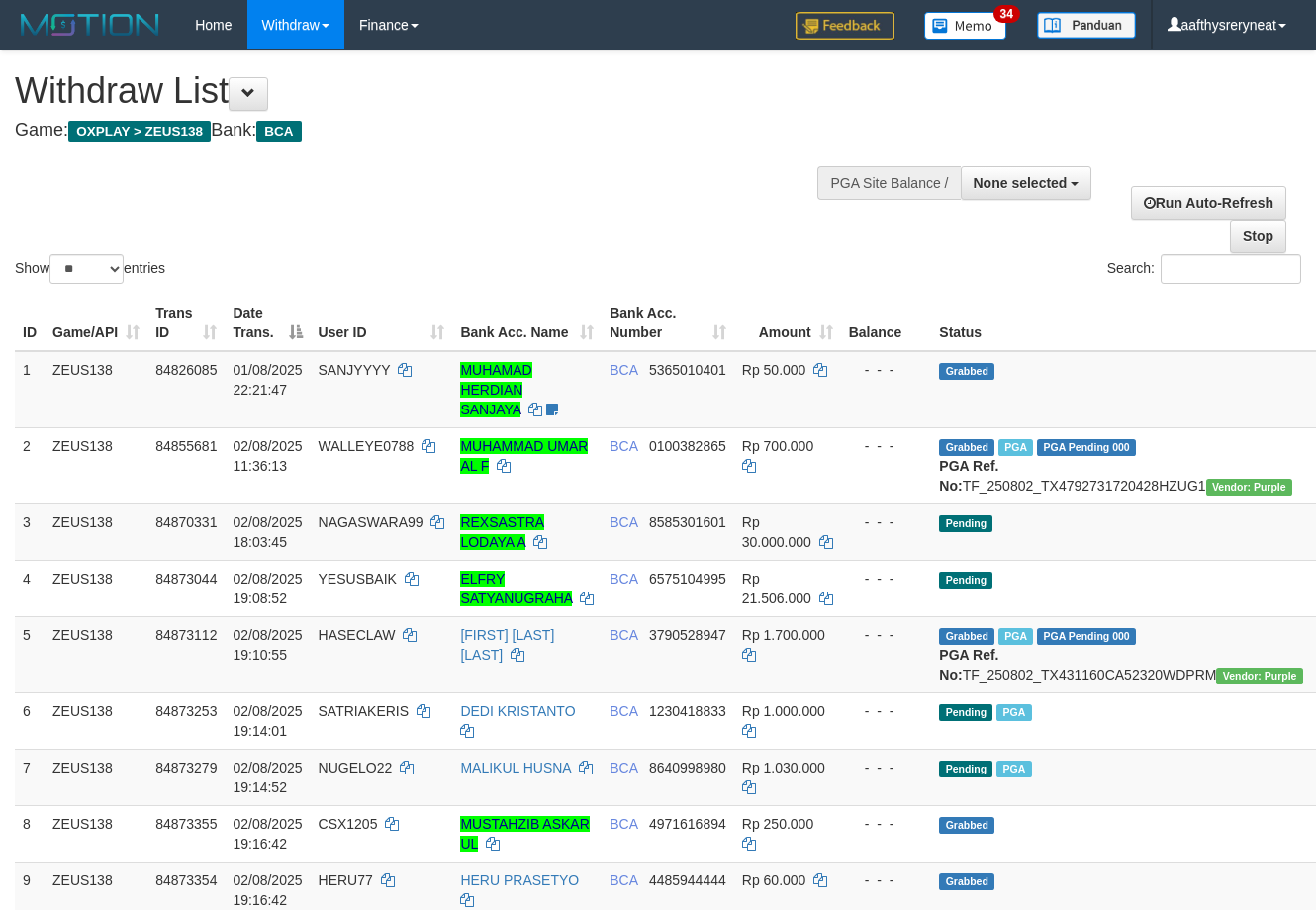 select 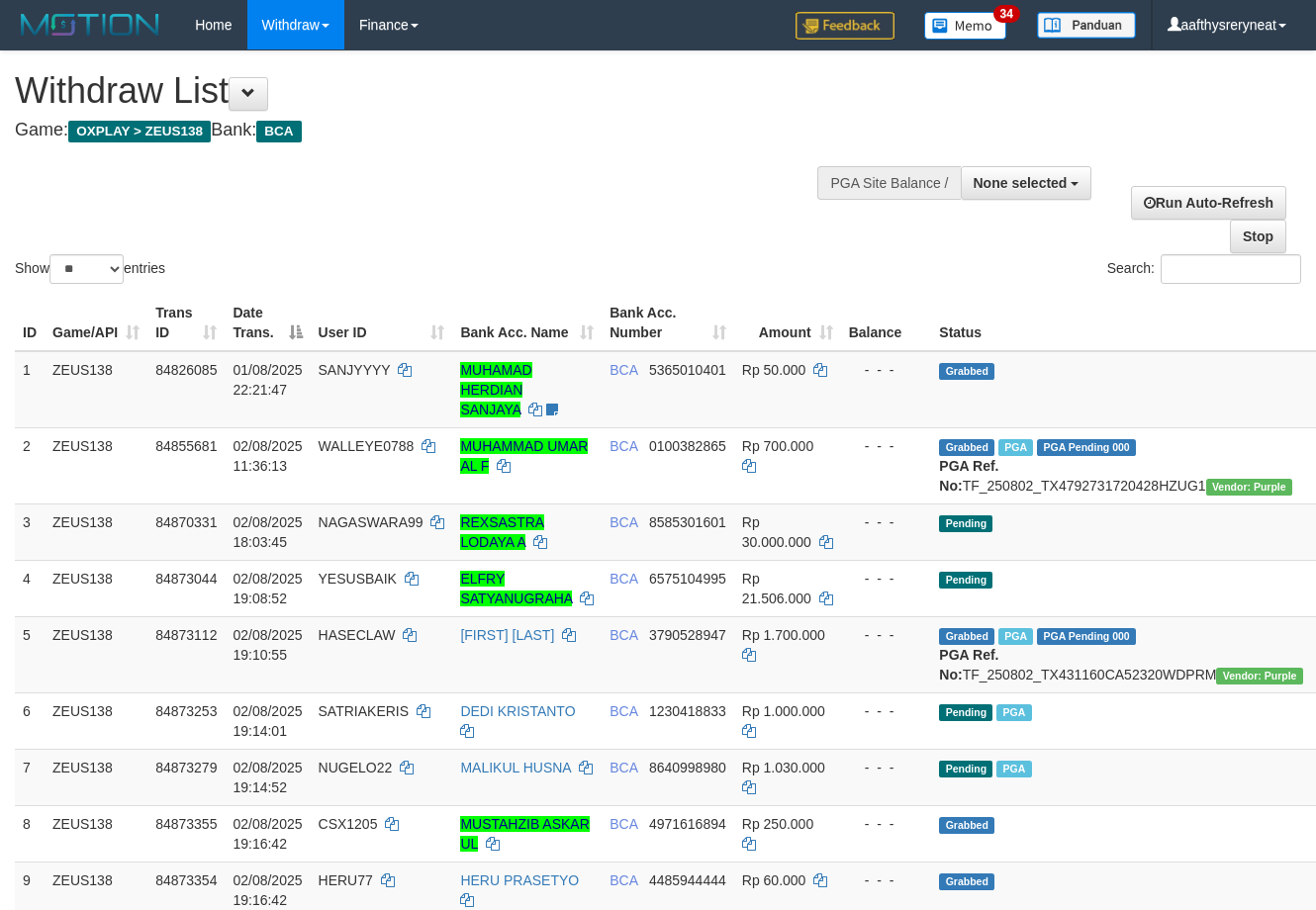 select 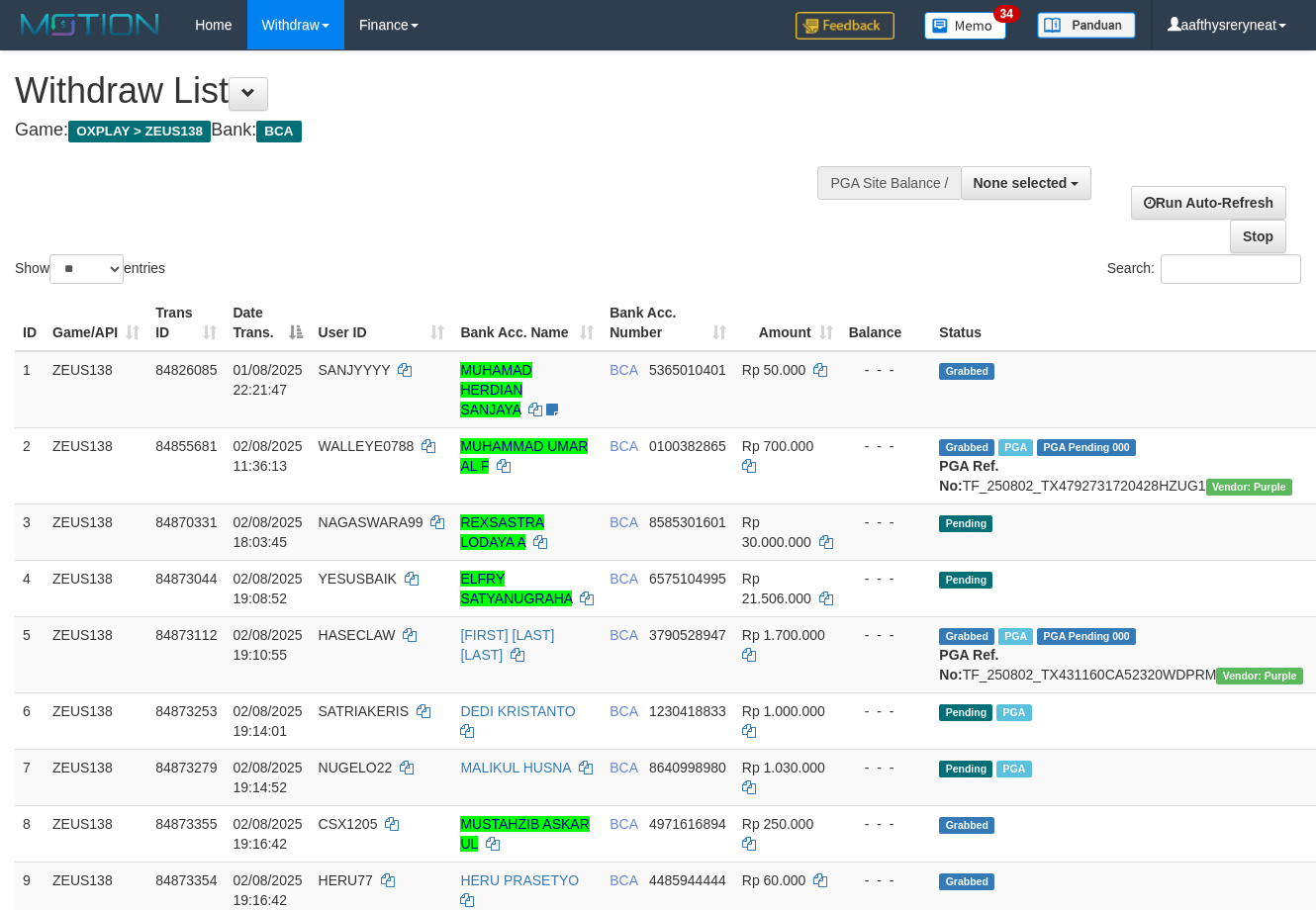 select 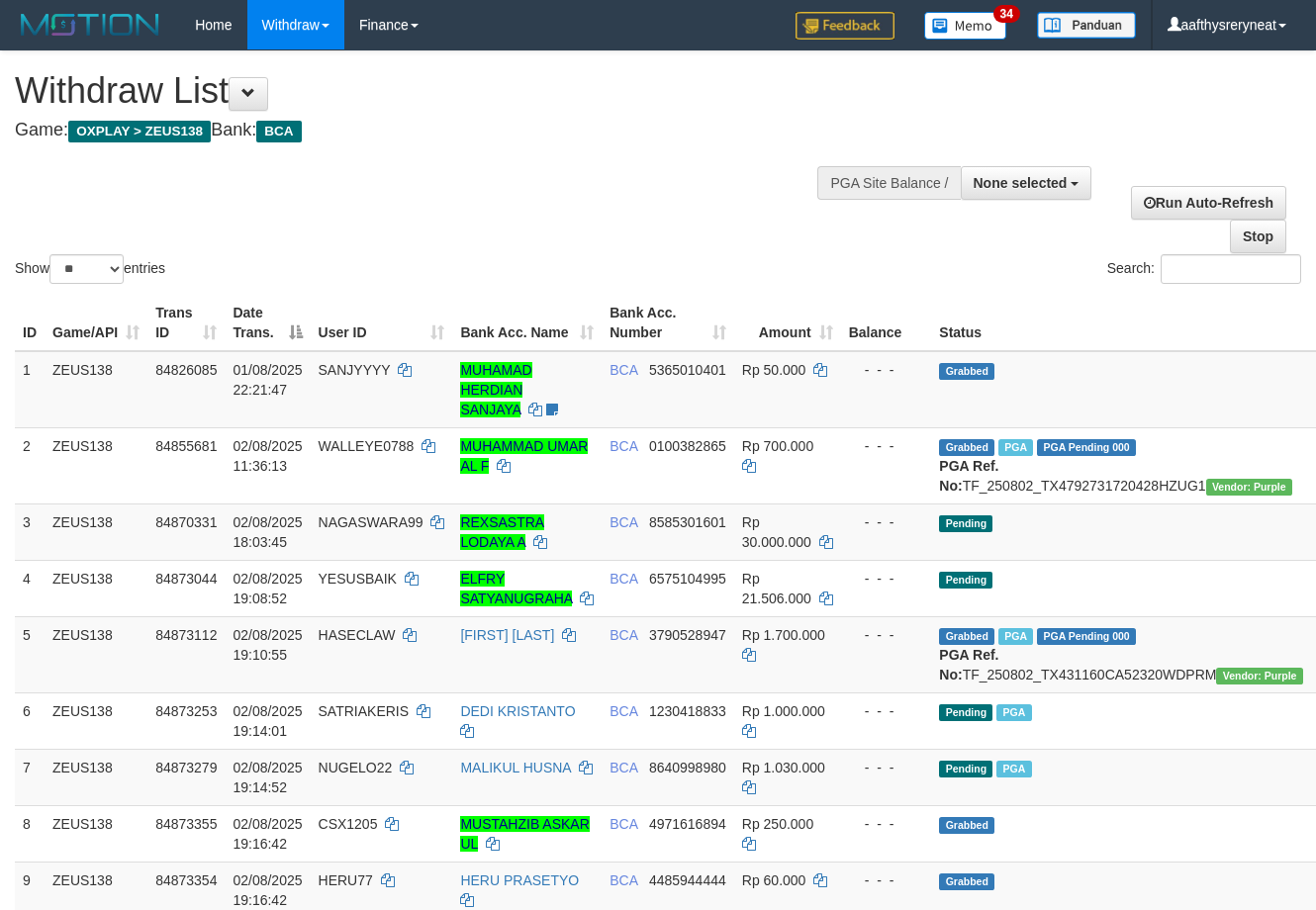 select 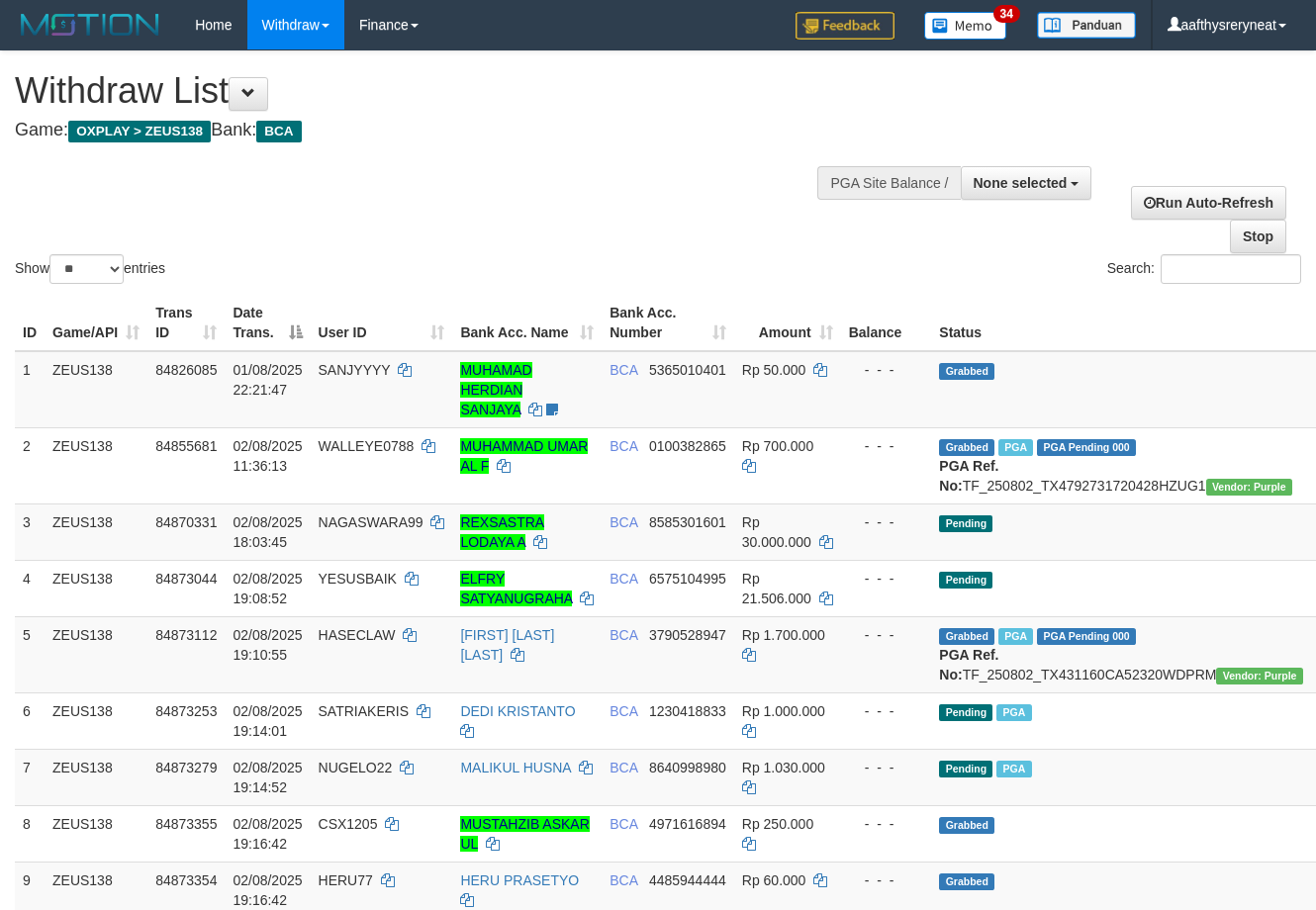 select 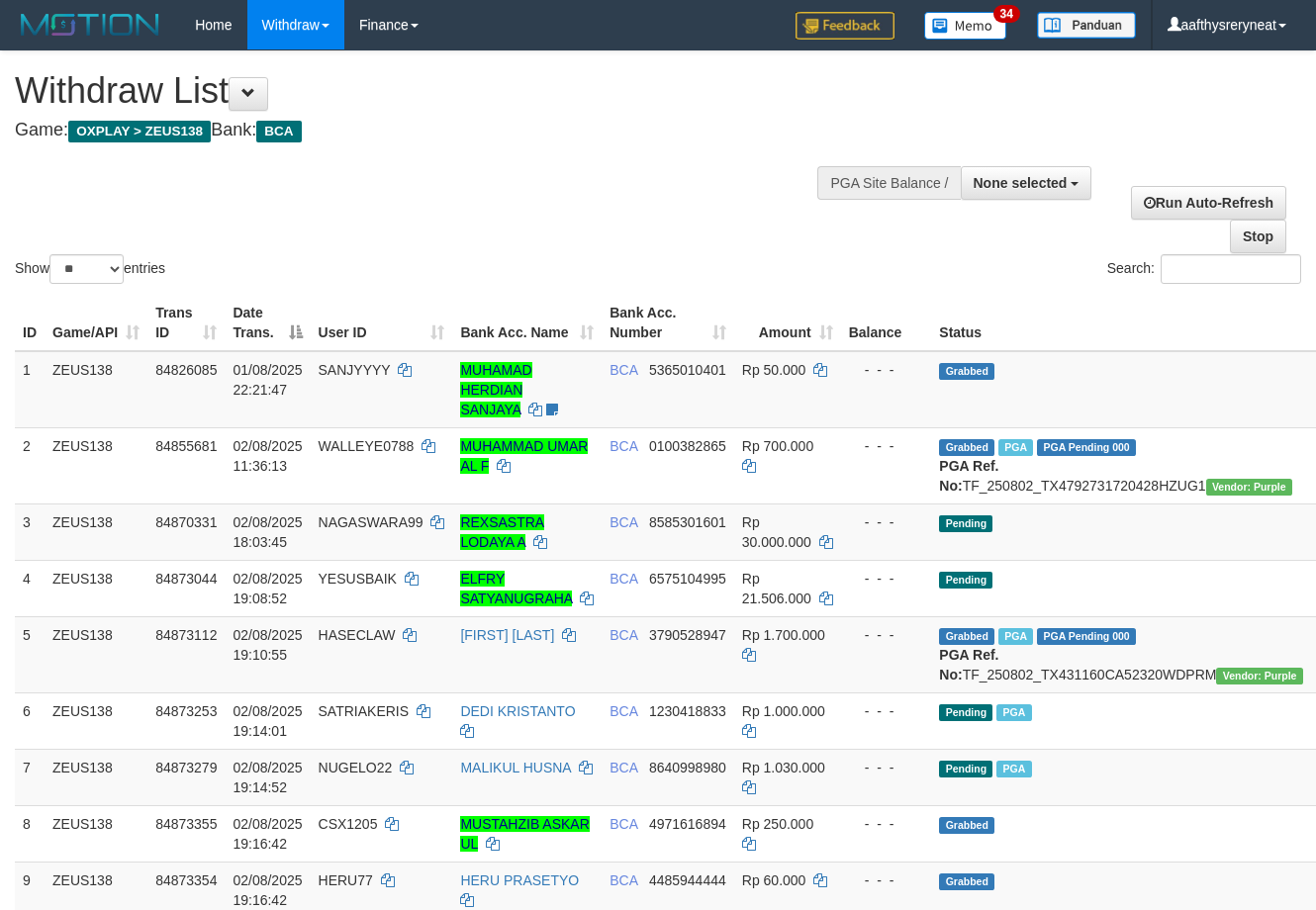 select 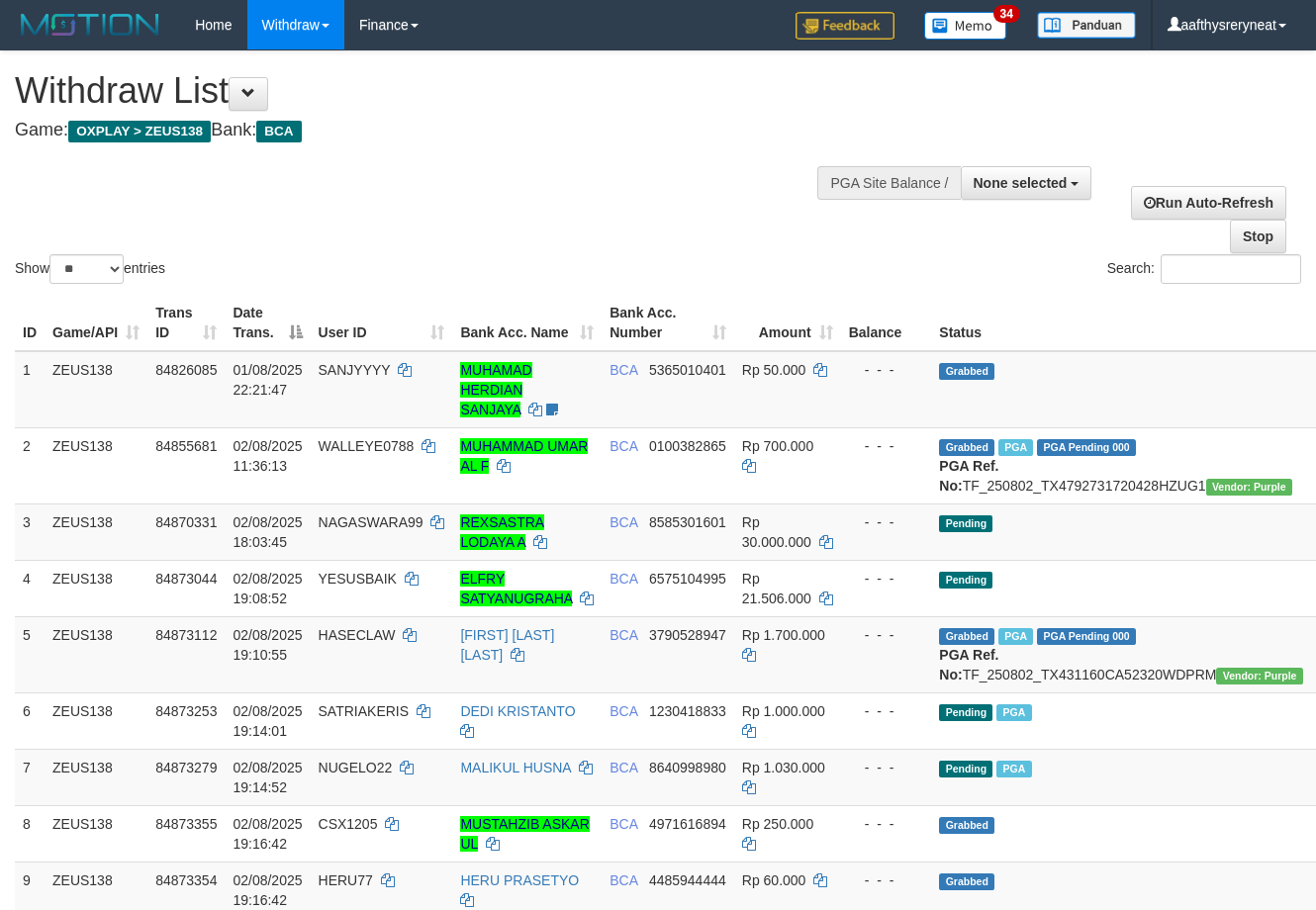 select 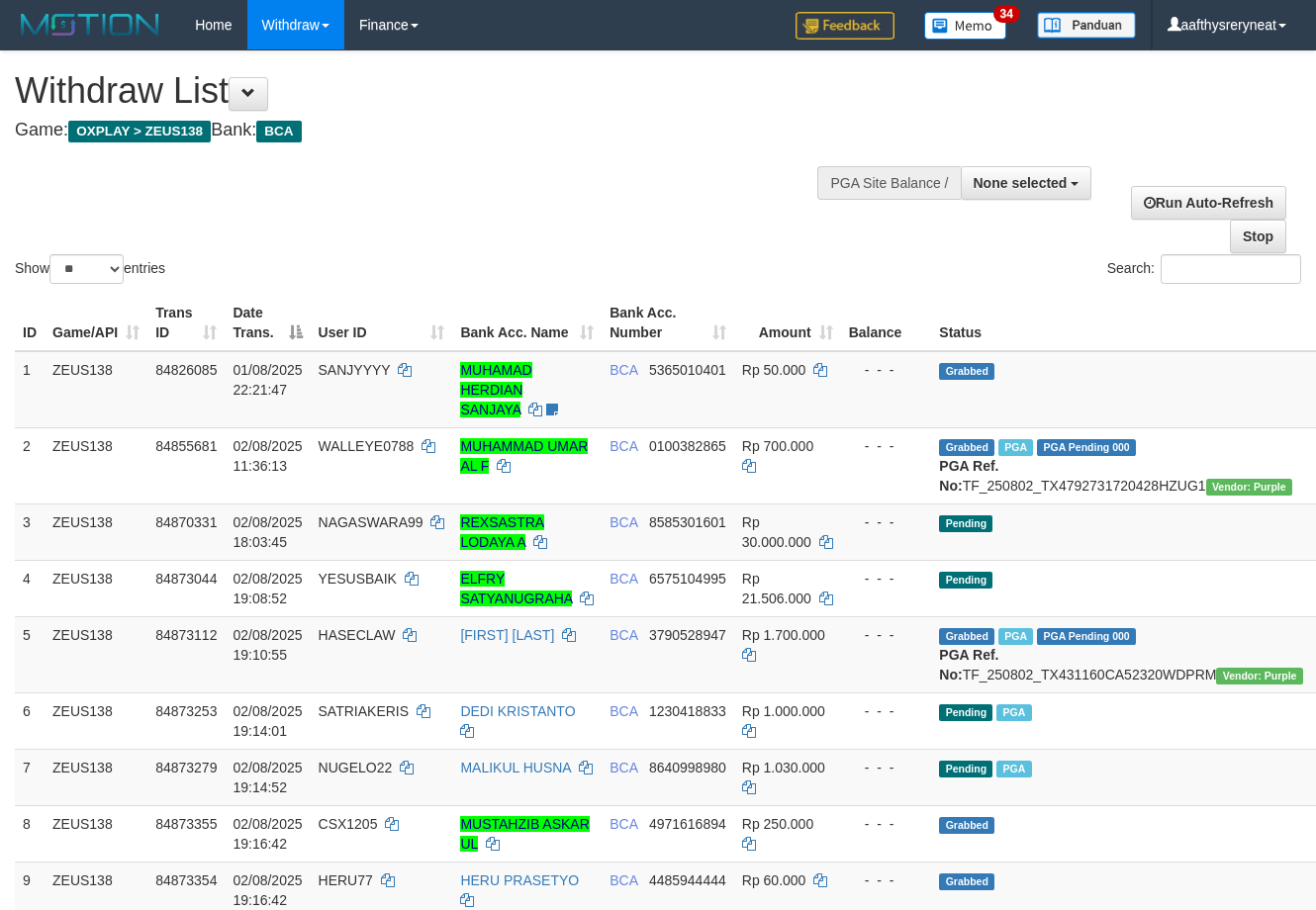 select 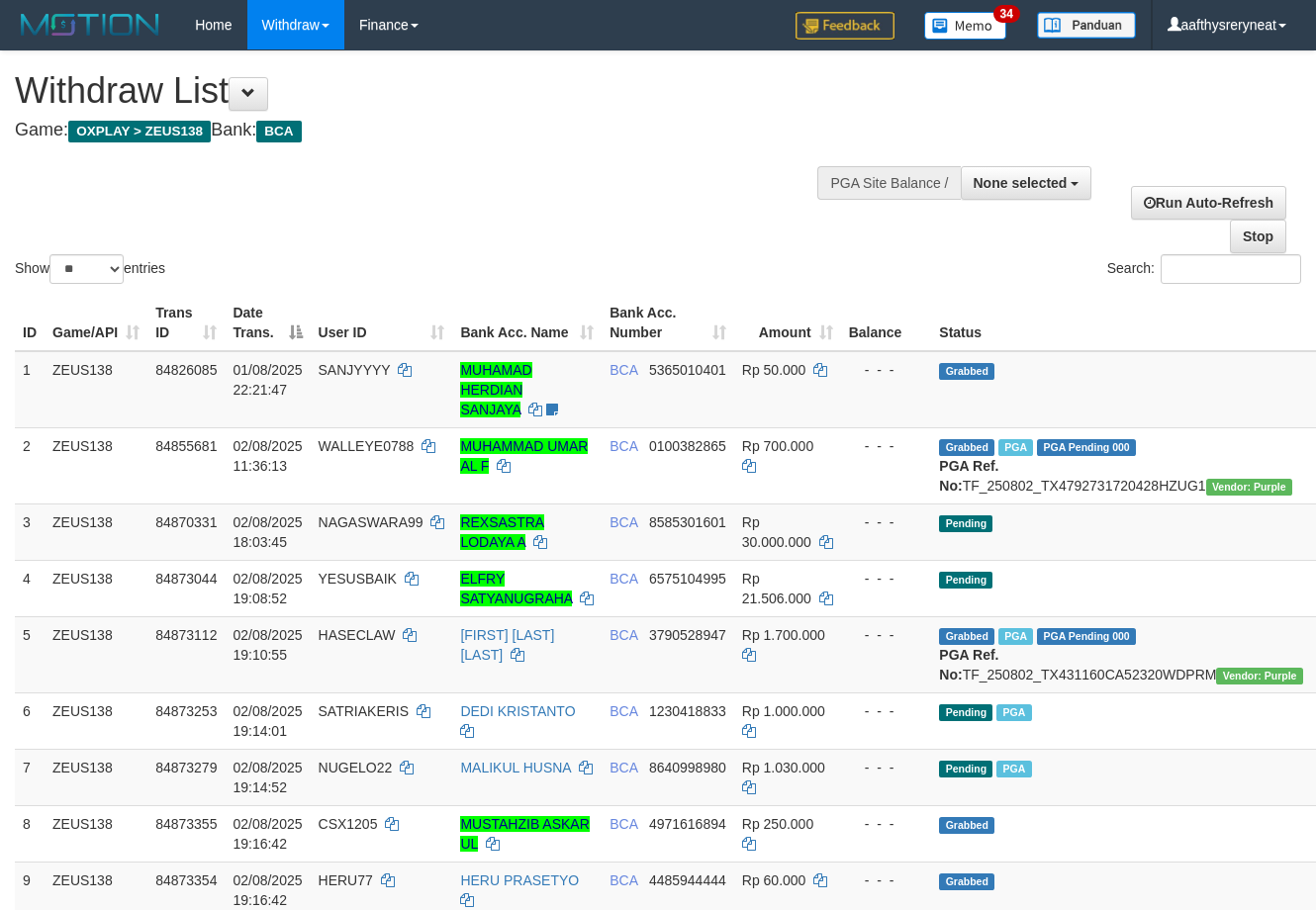 select 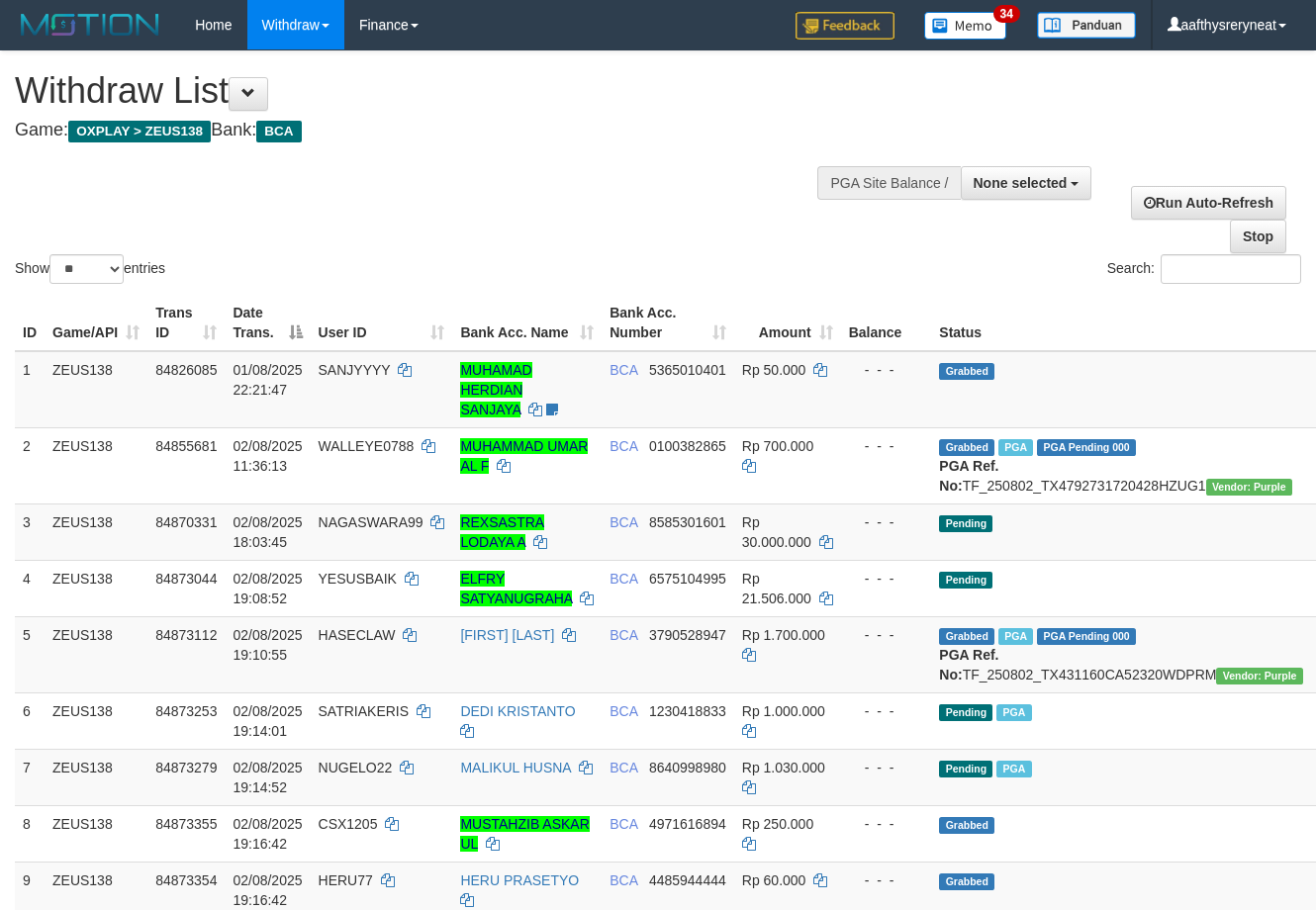 select 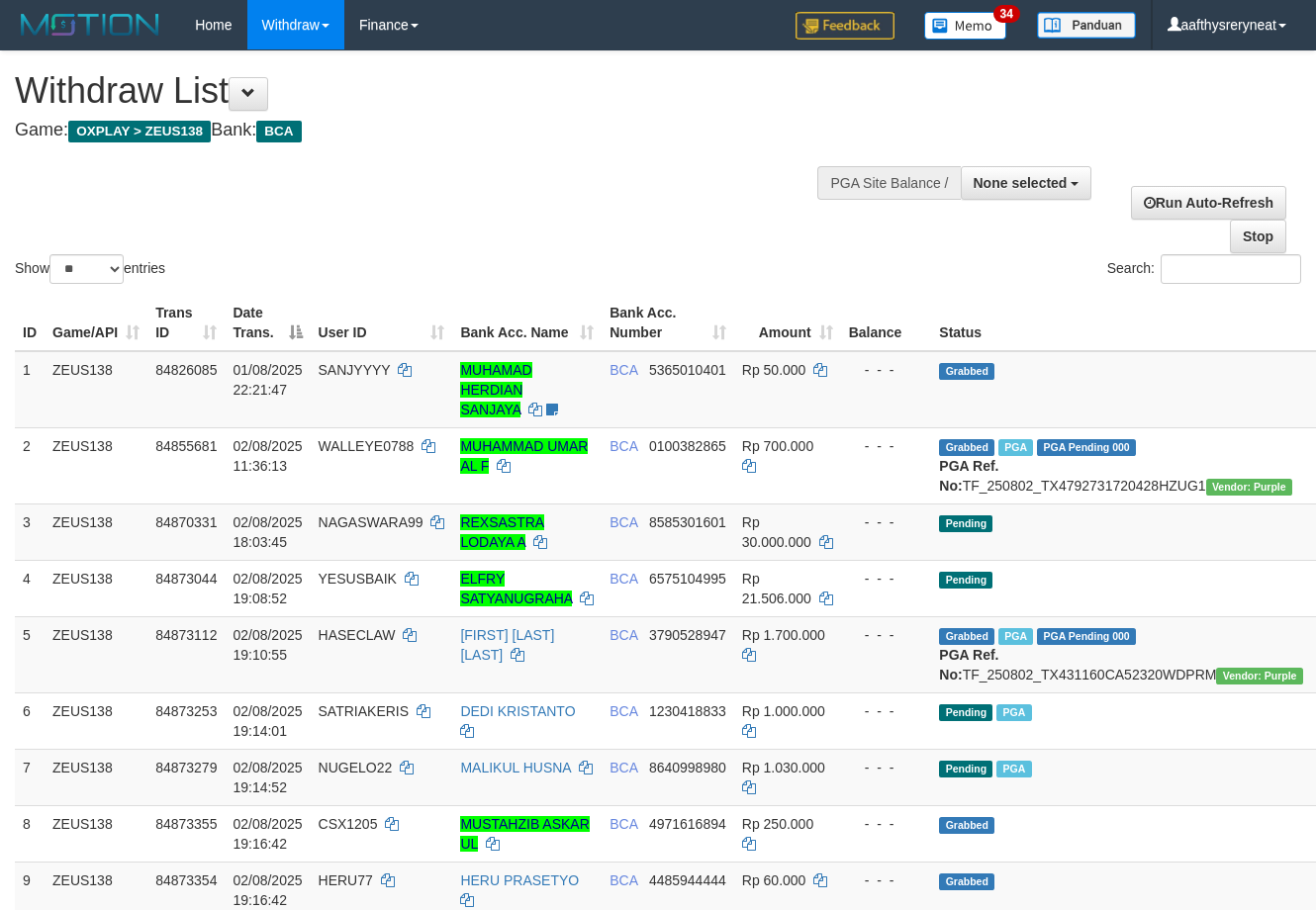 select 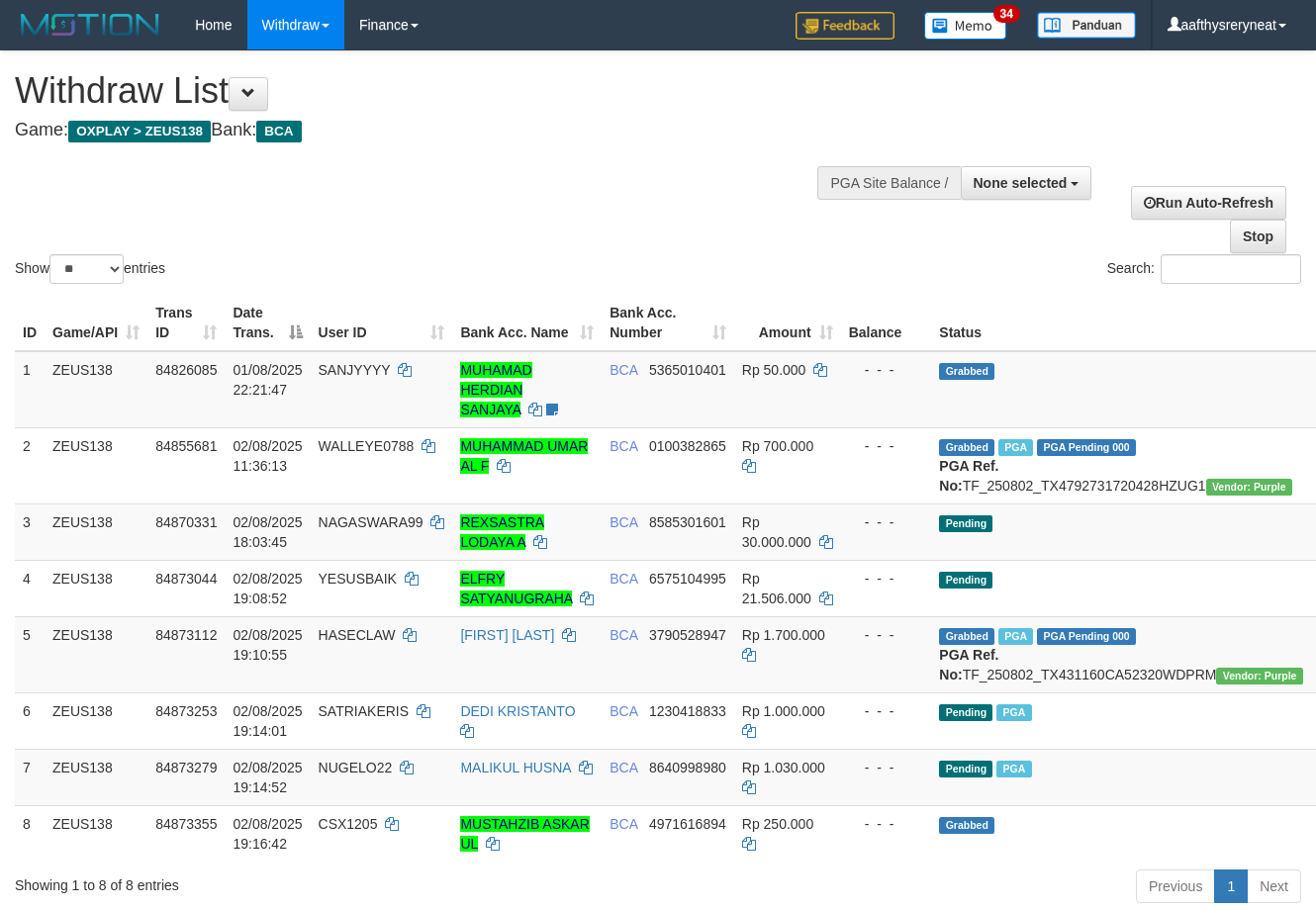 select 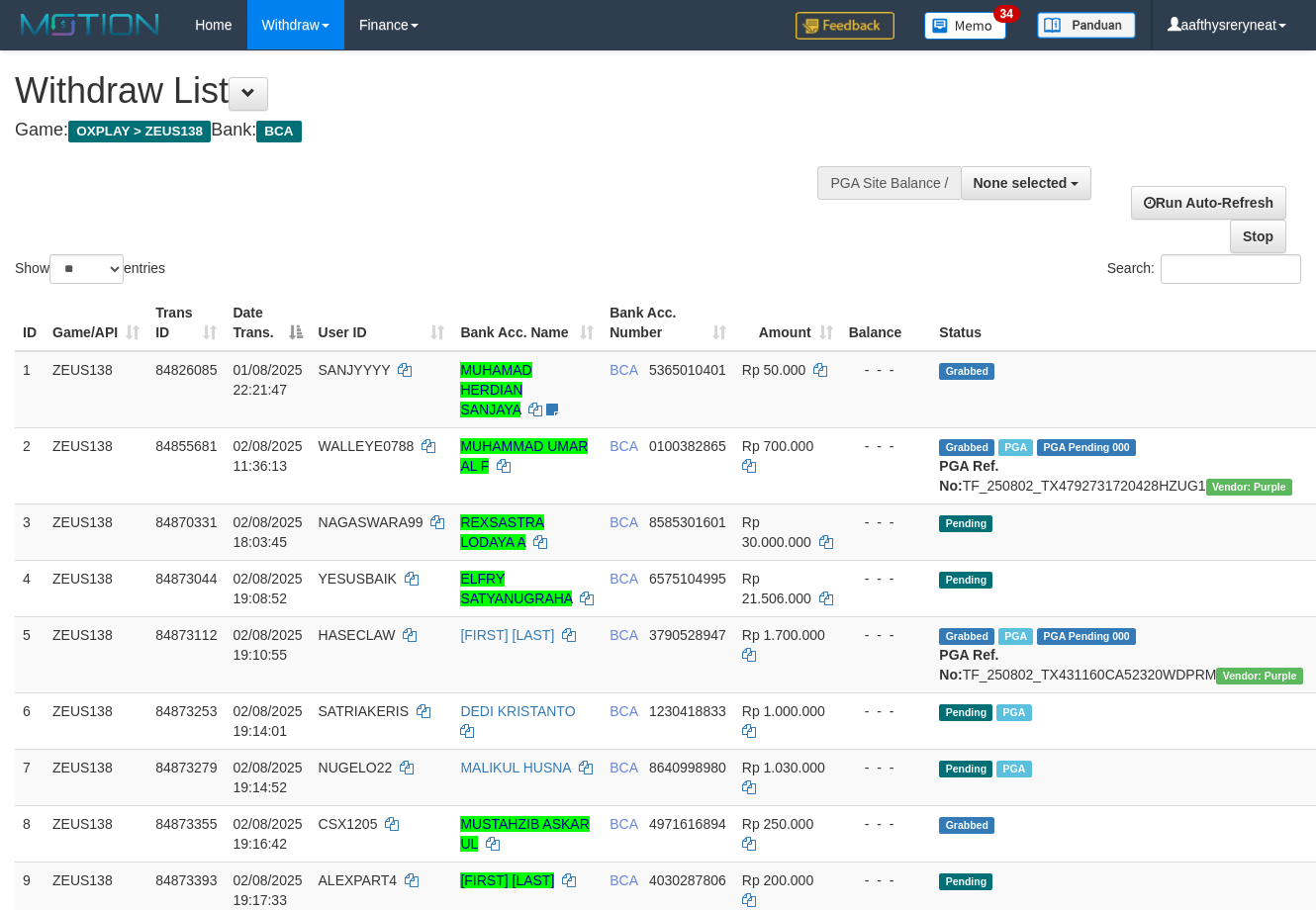 select 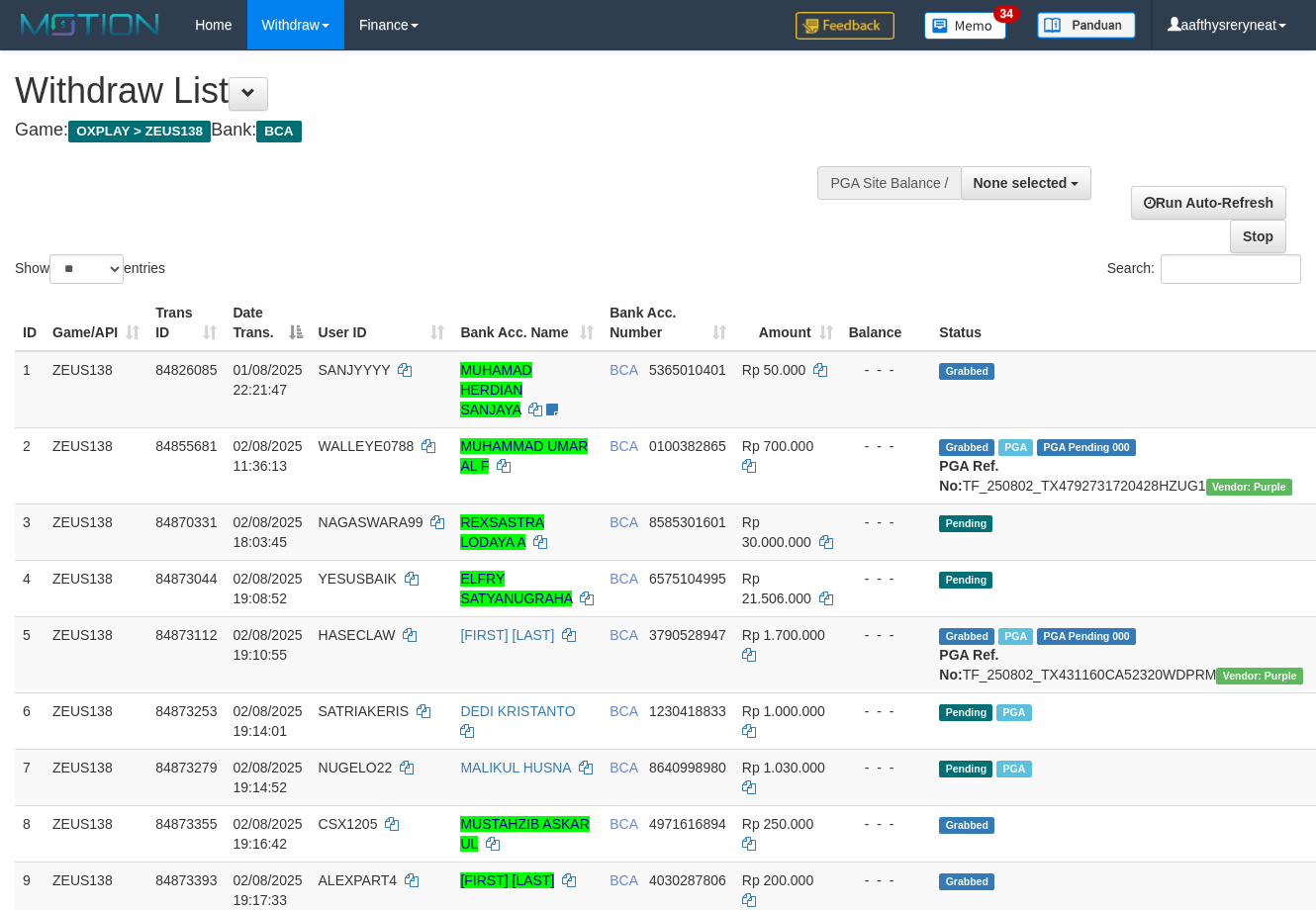 select 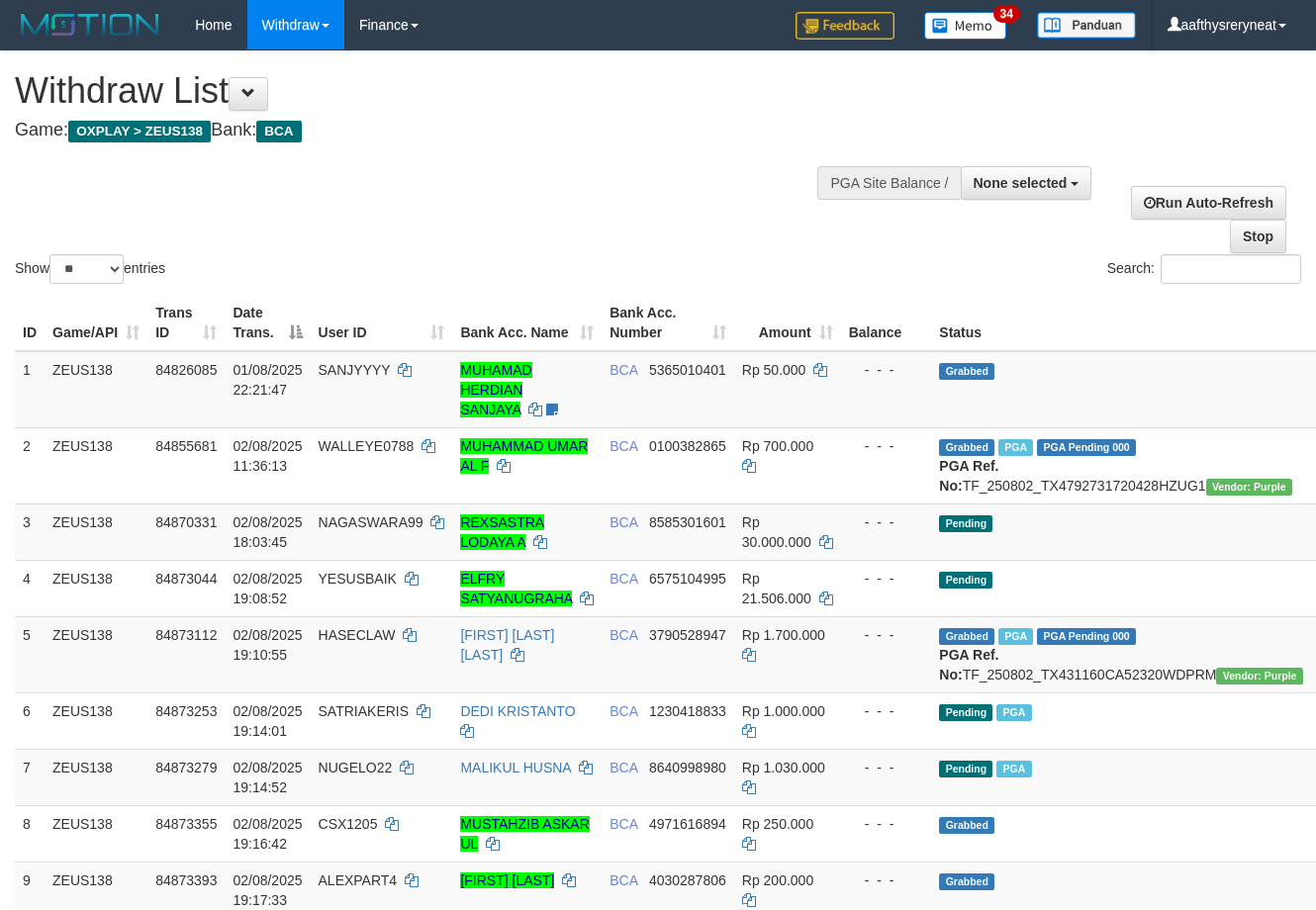 select 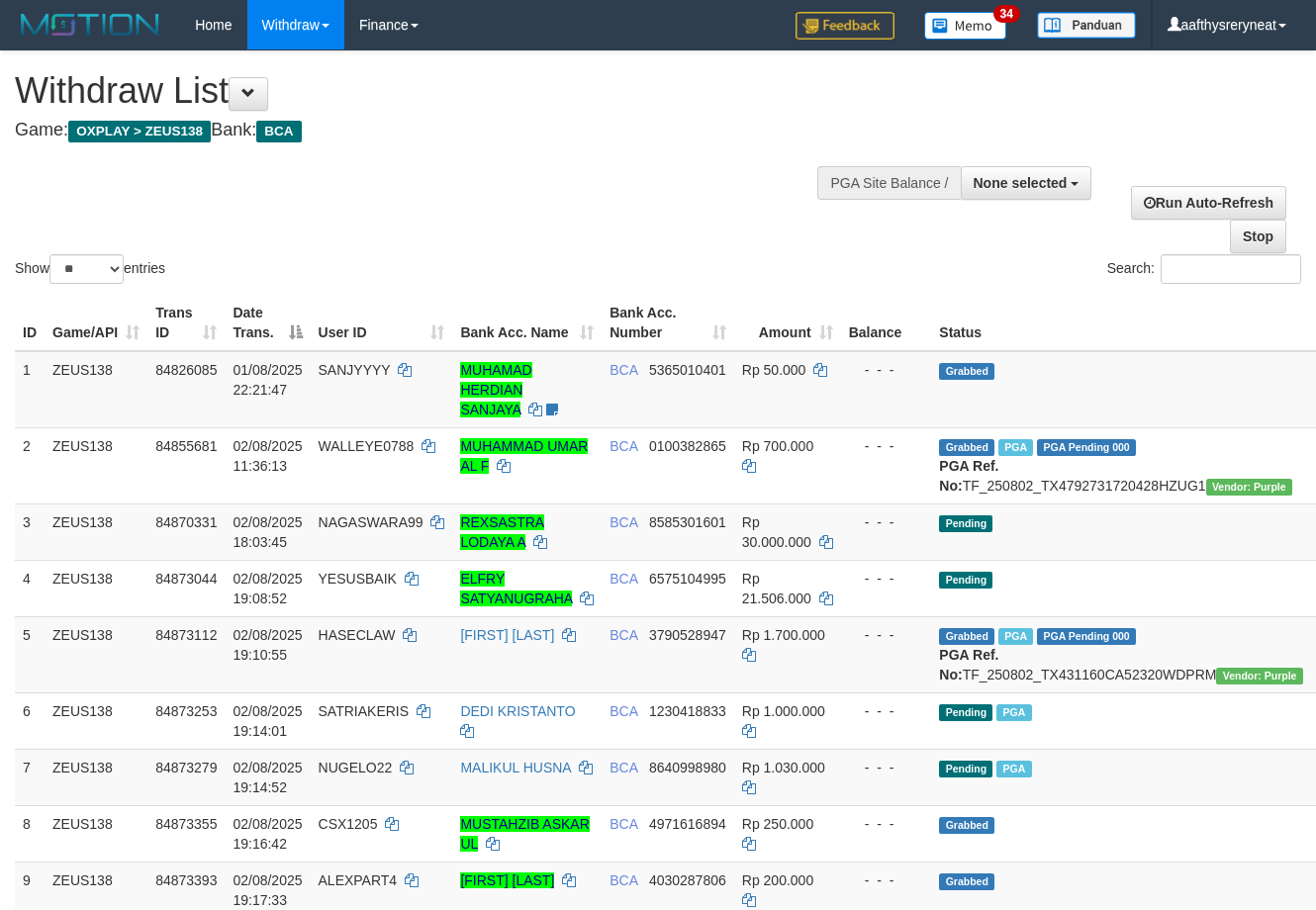 select 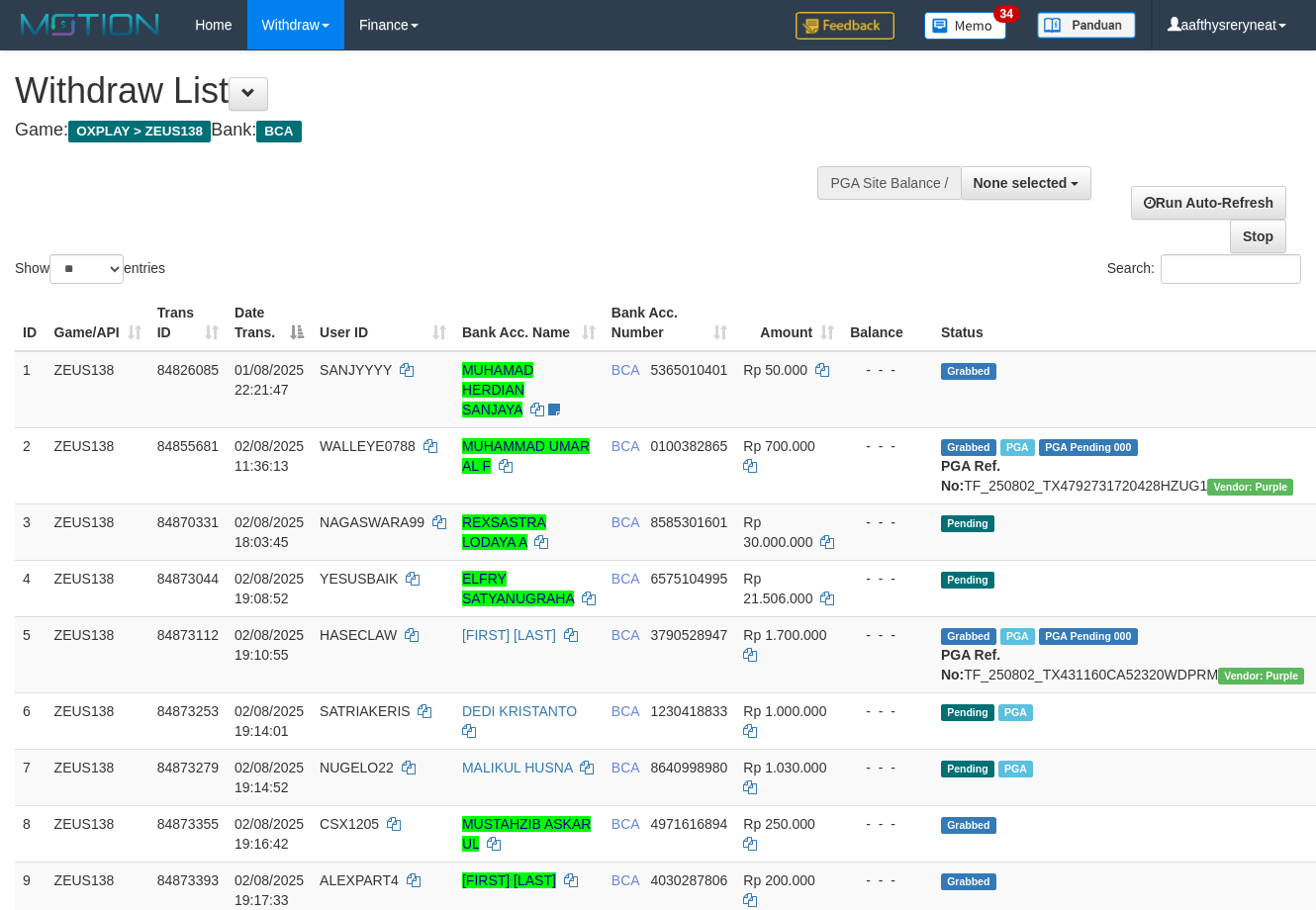 select 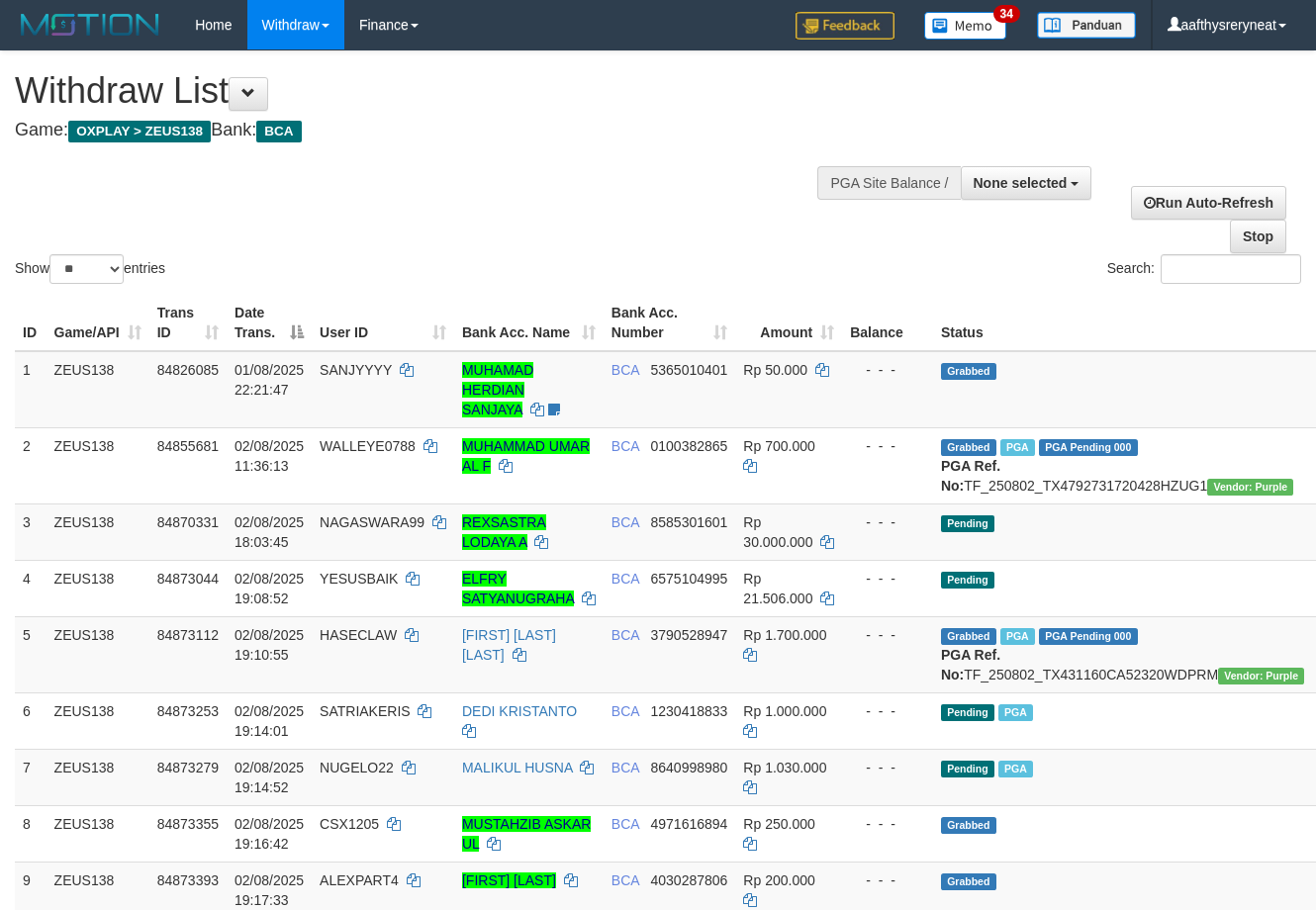 select 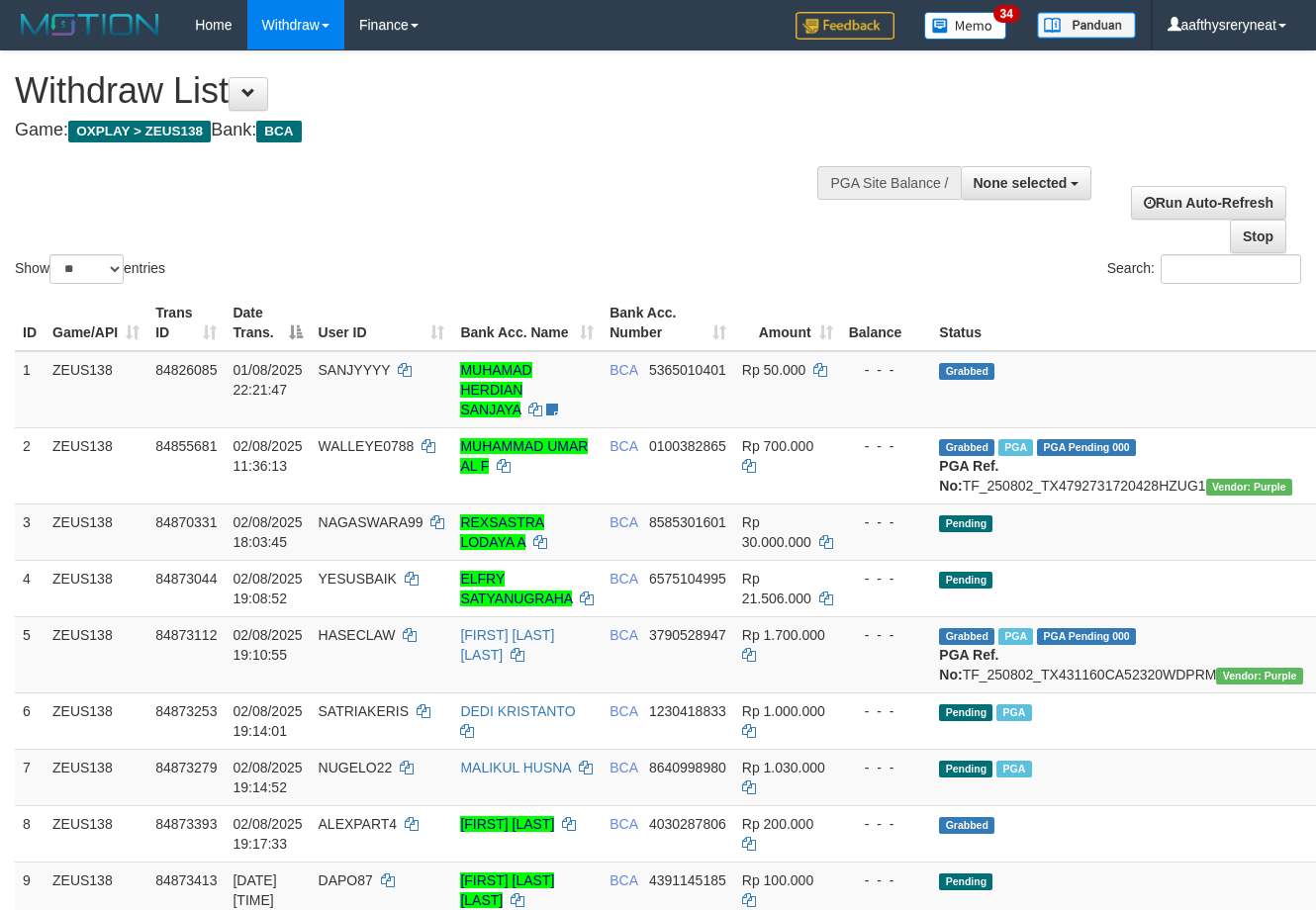 select 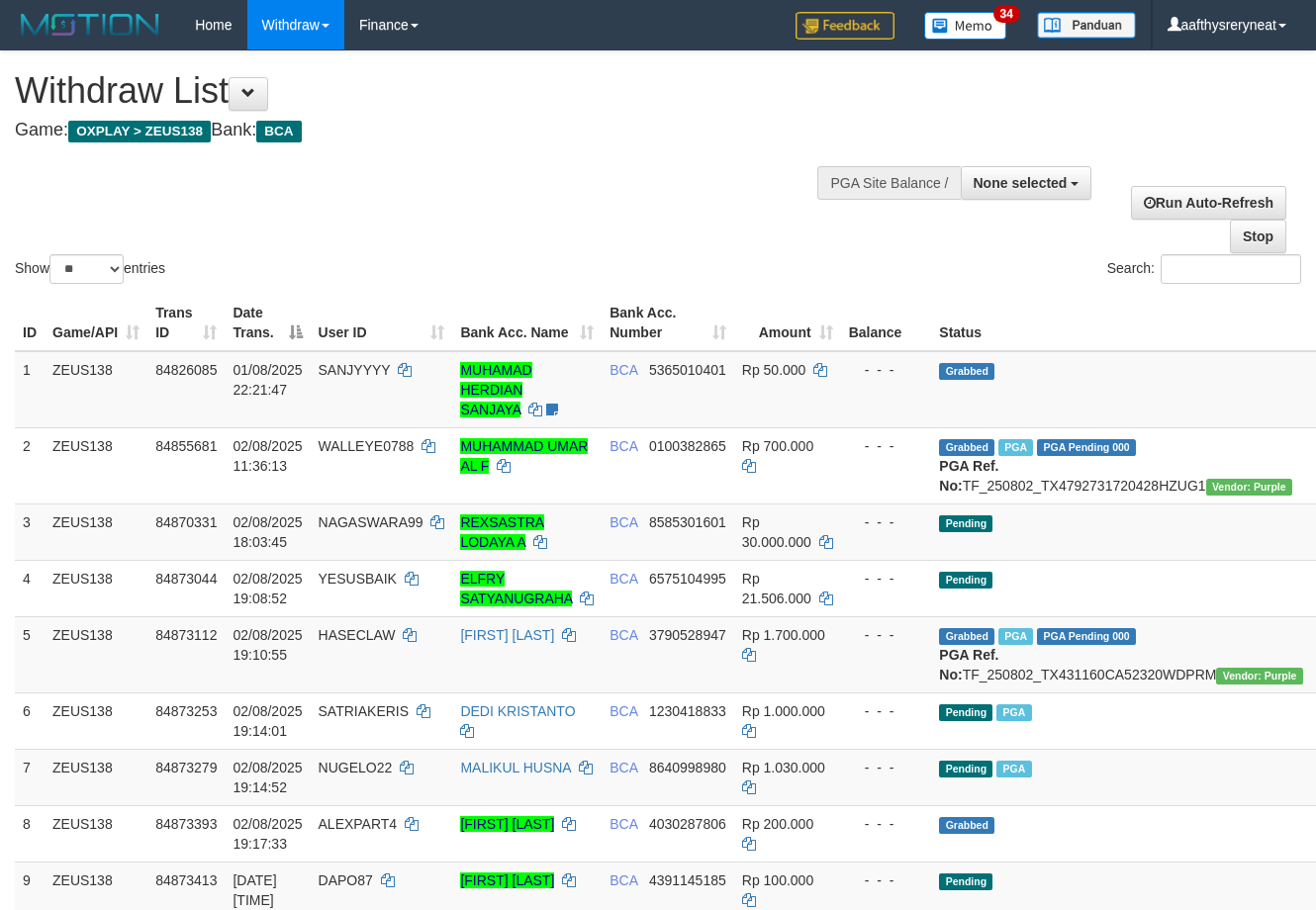 select 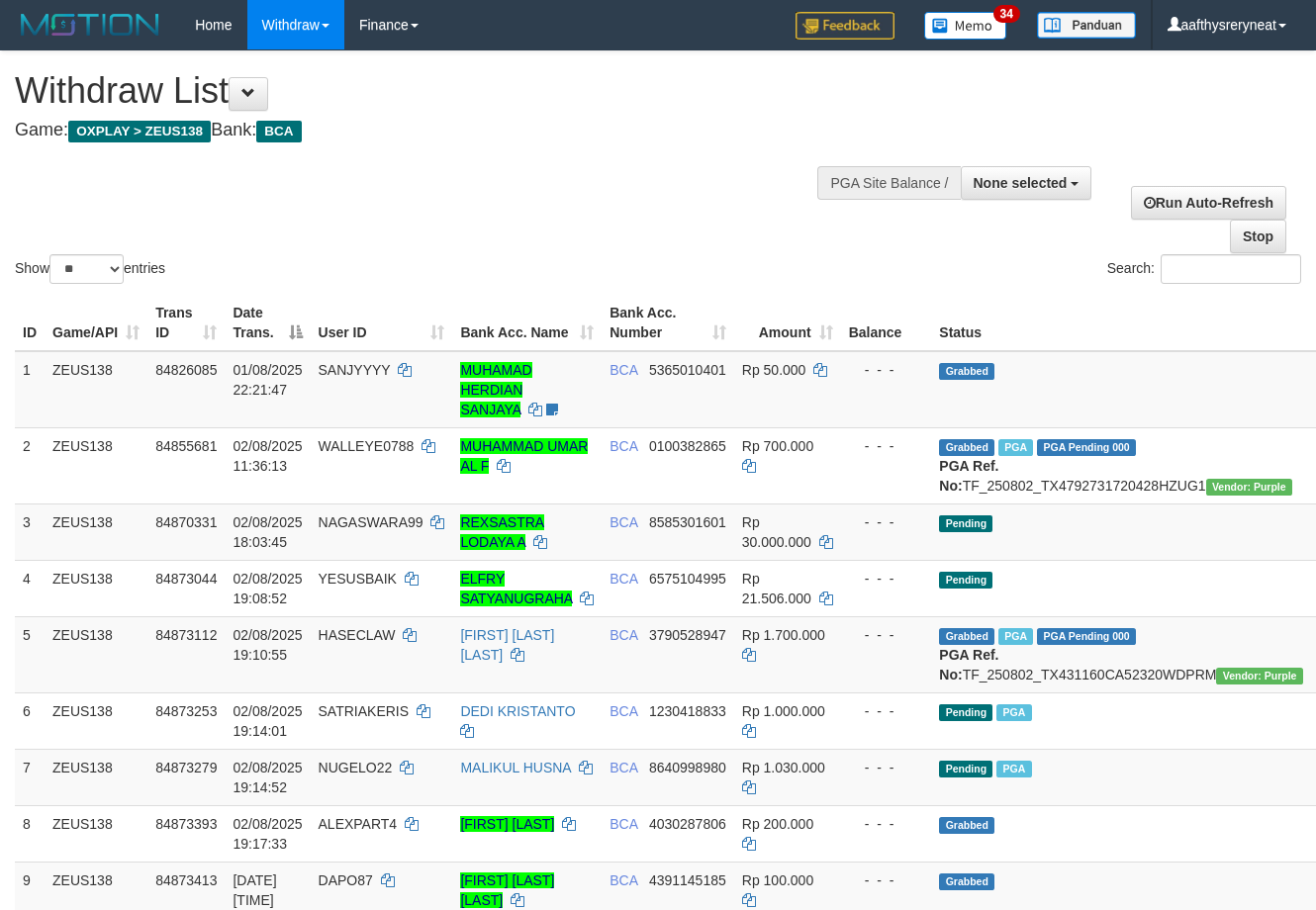 select 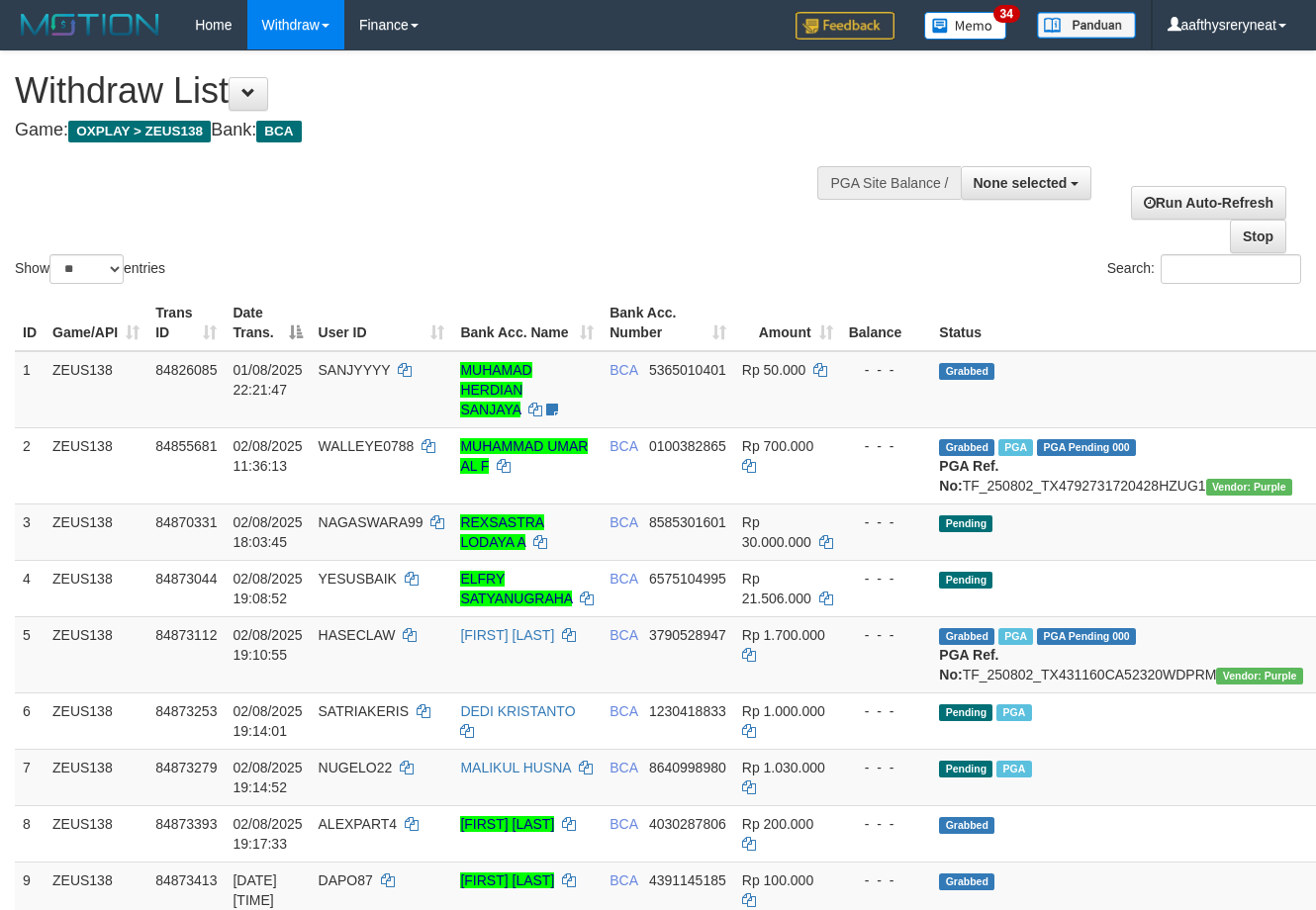 select 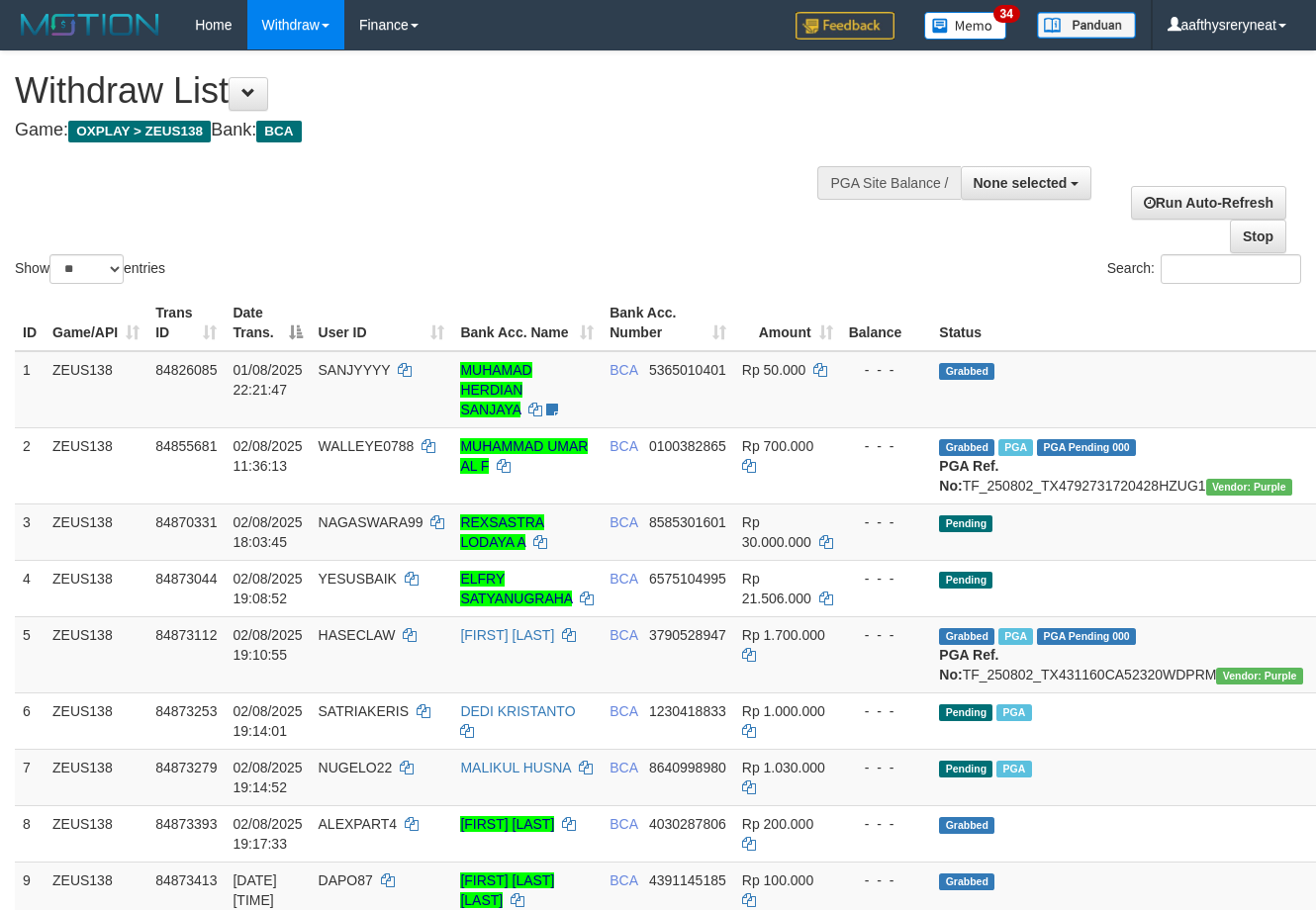 select 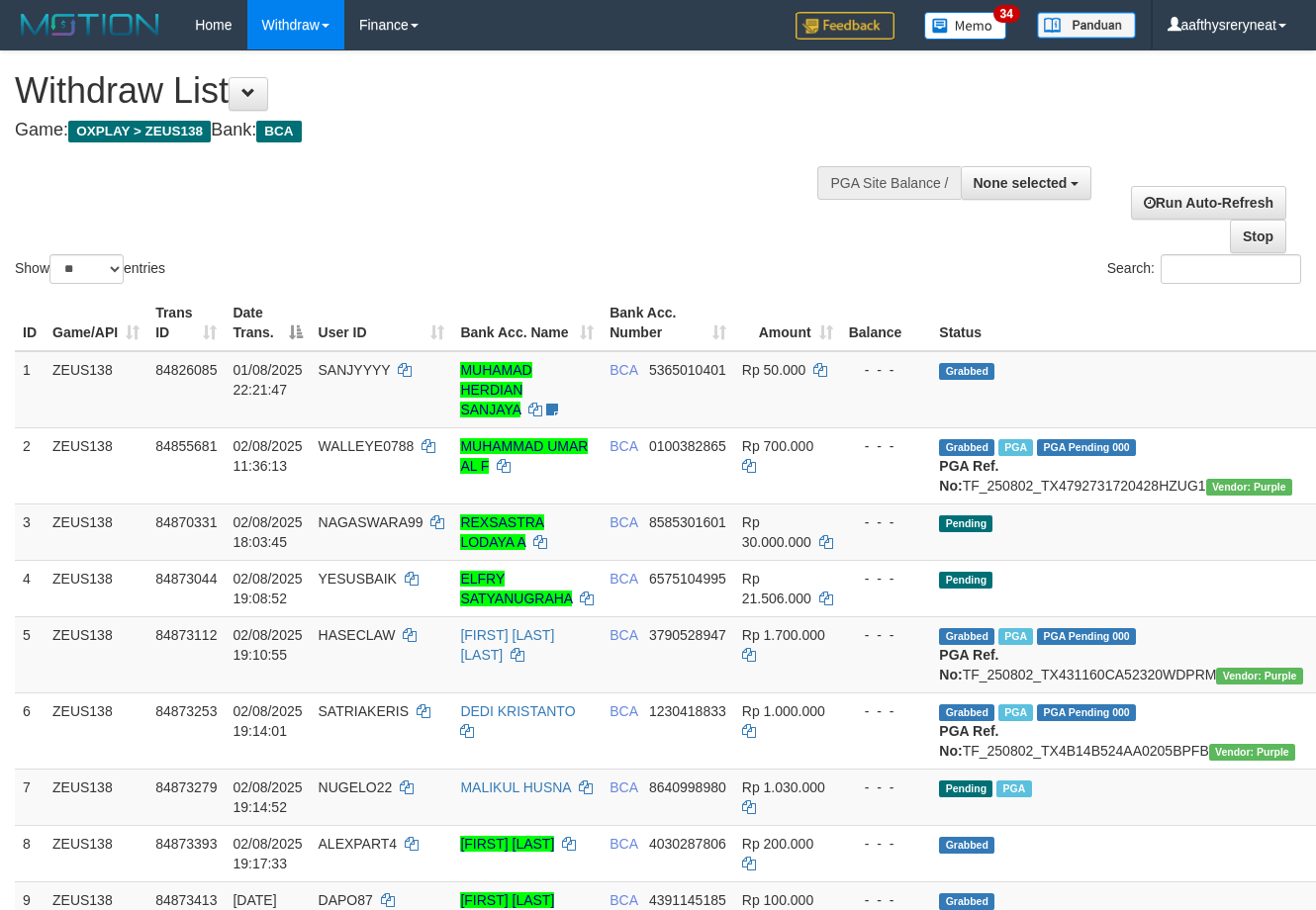 select 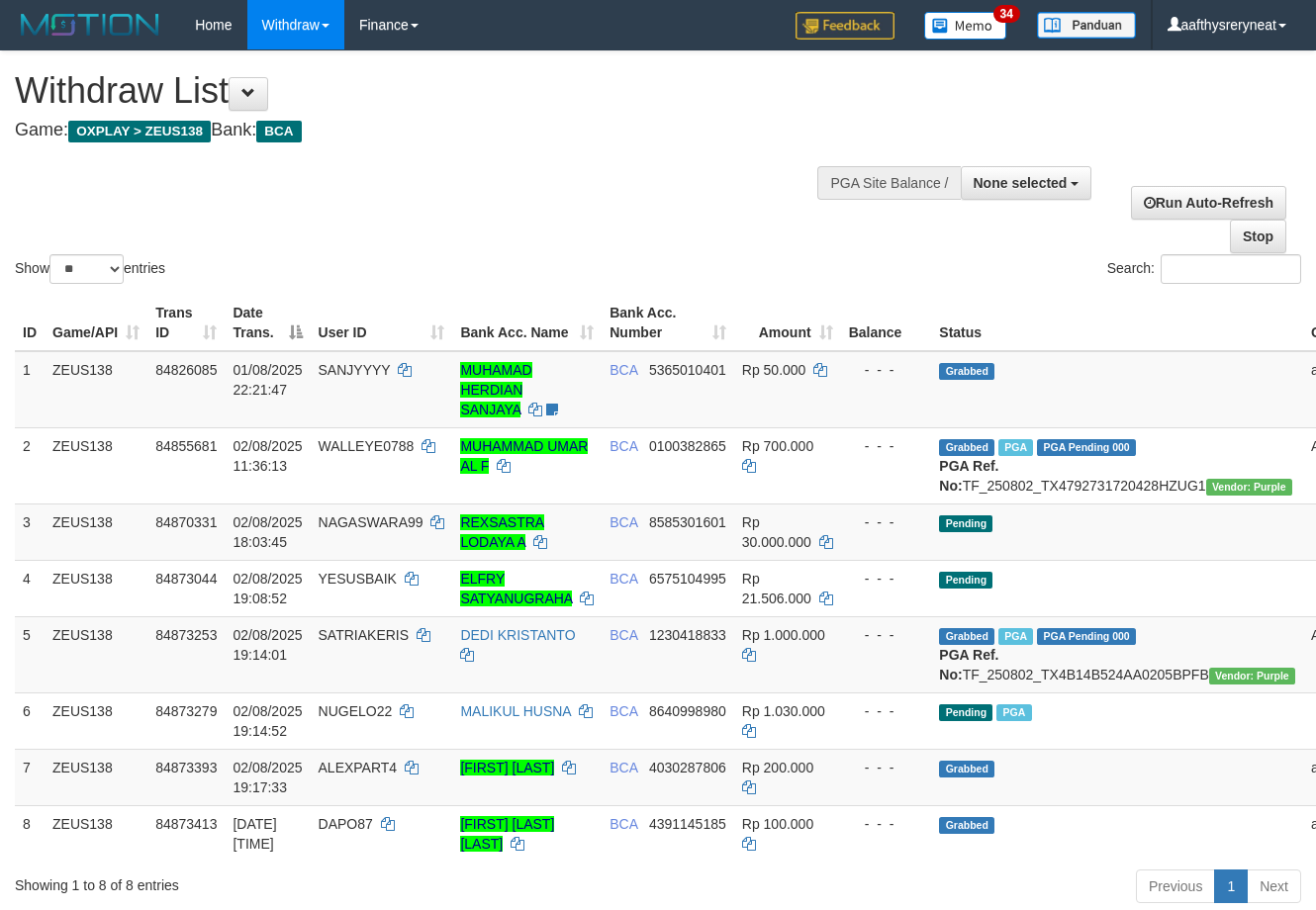 select 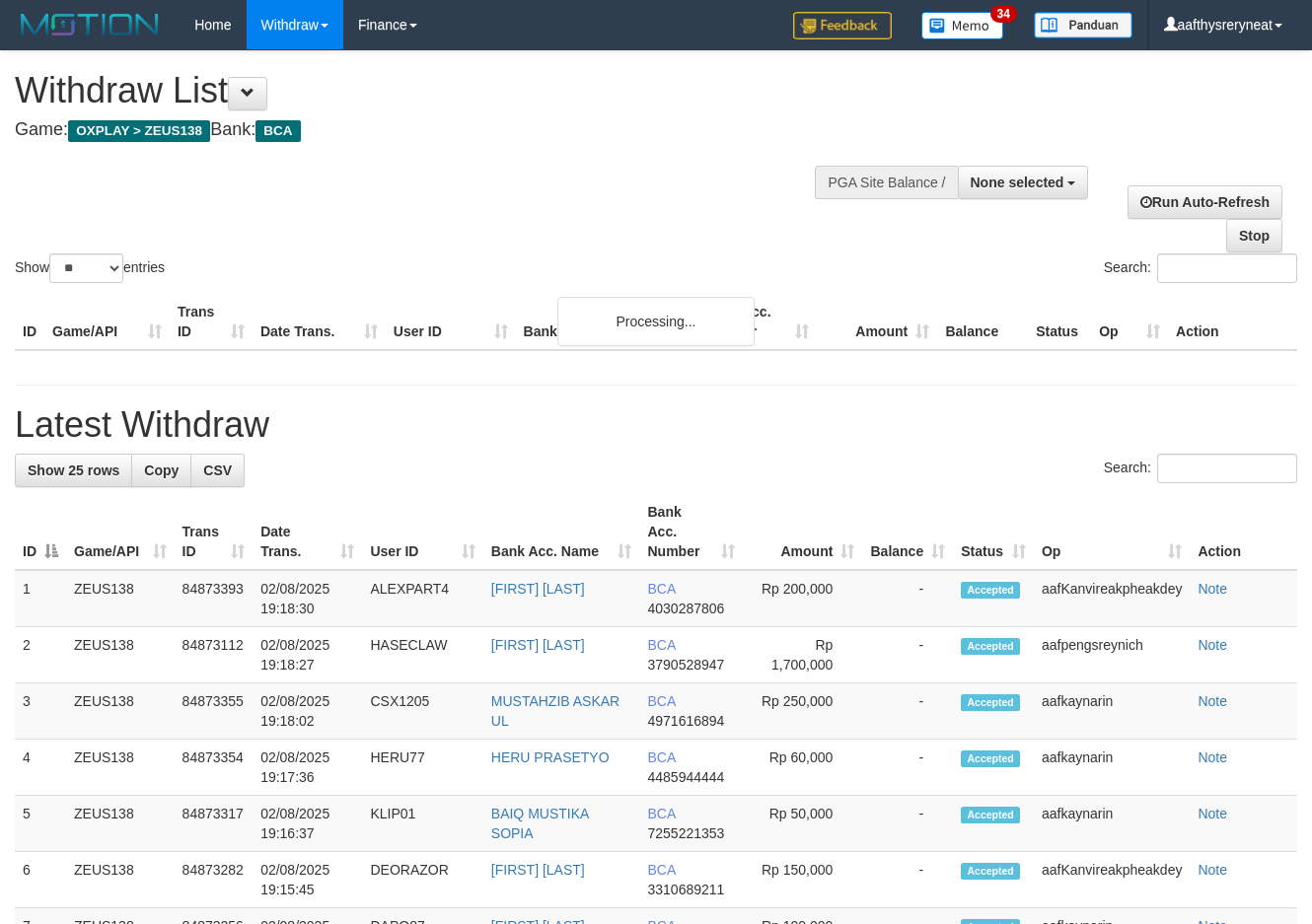 select 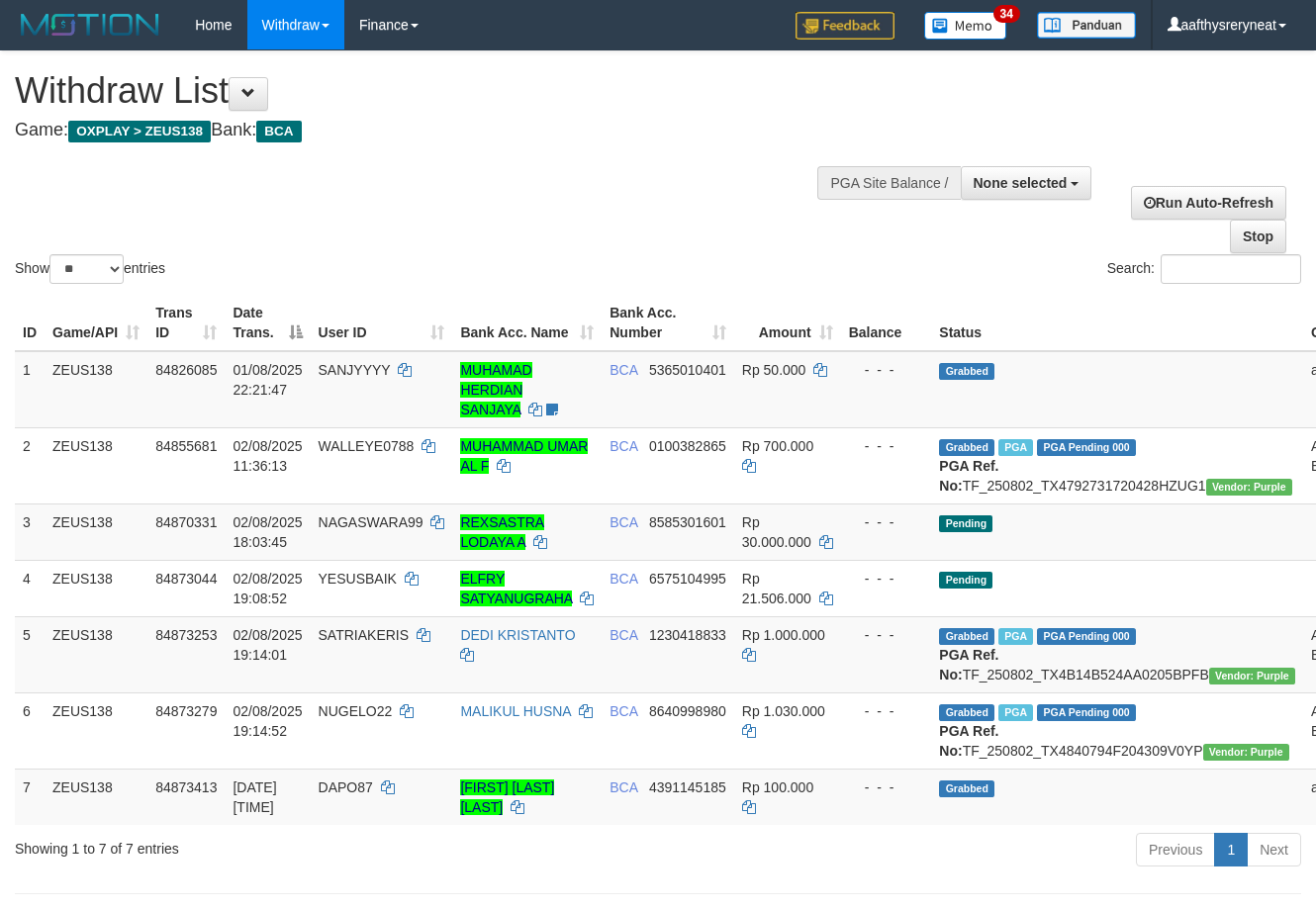 select 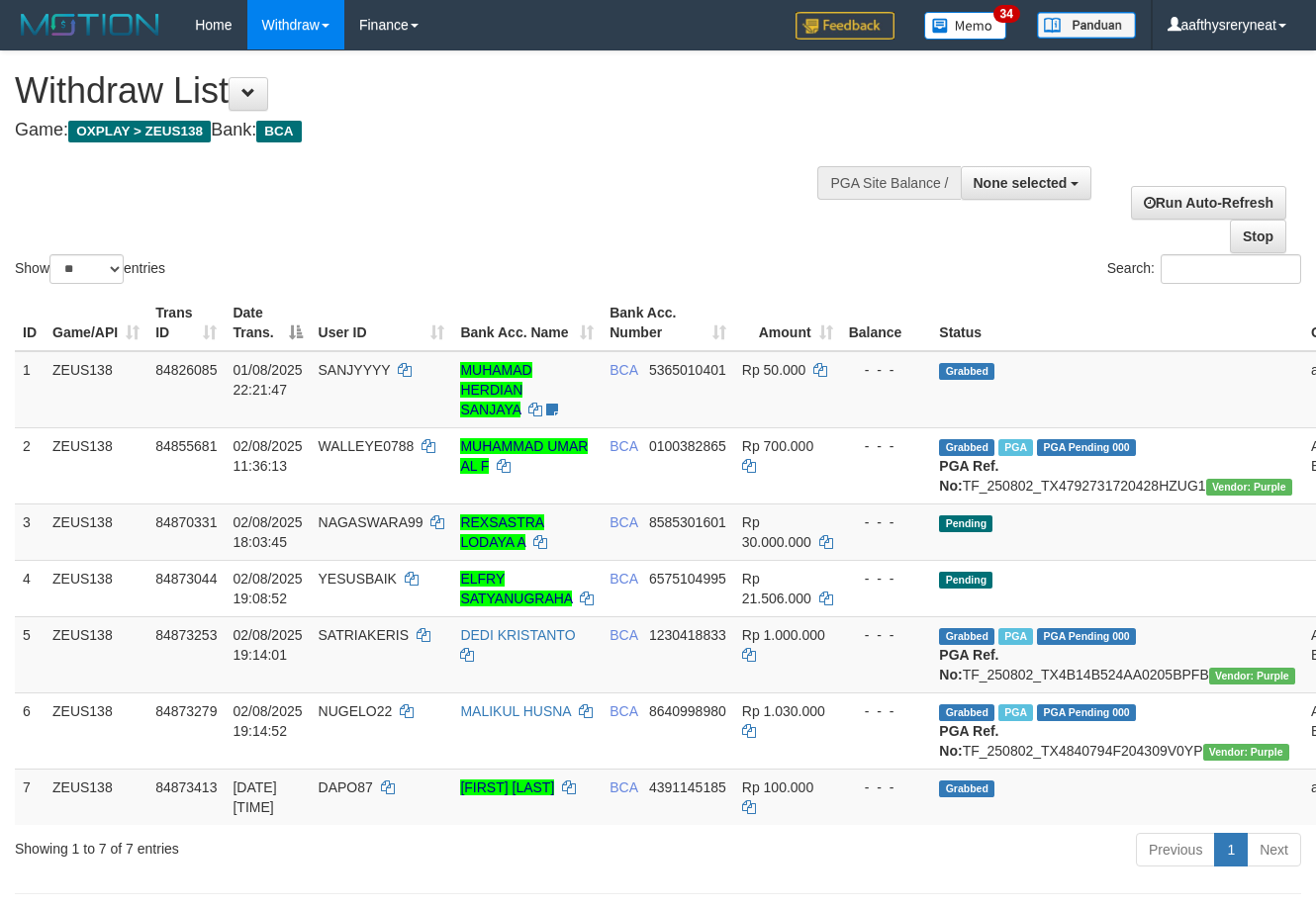 select 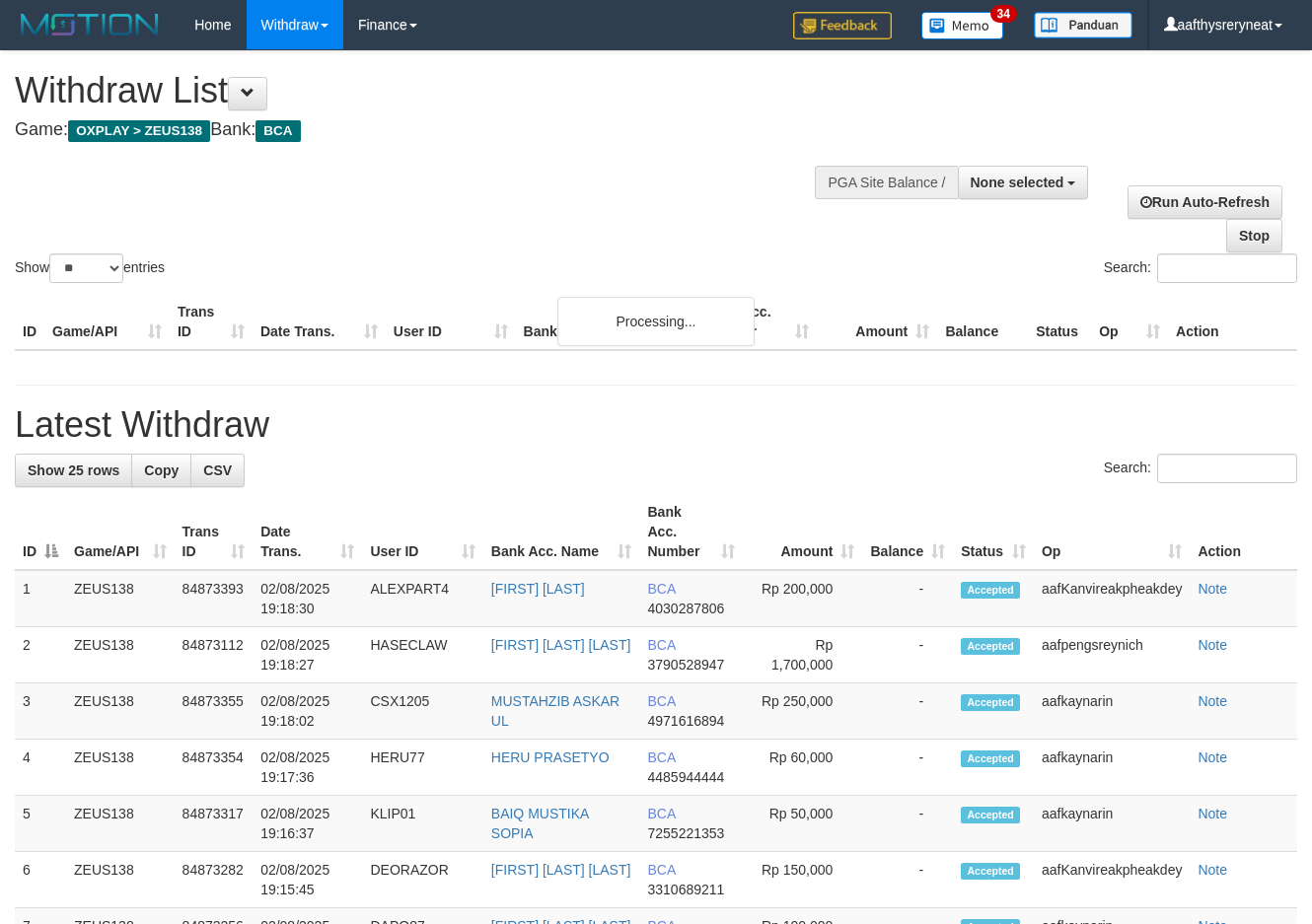 select 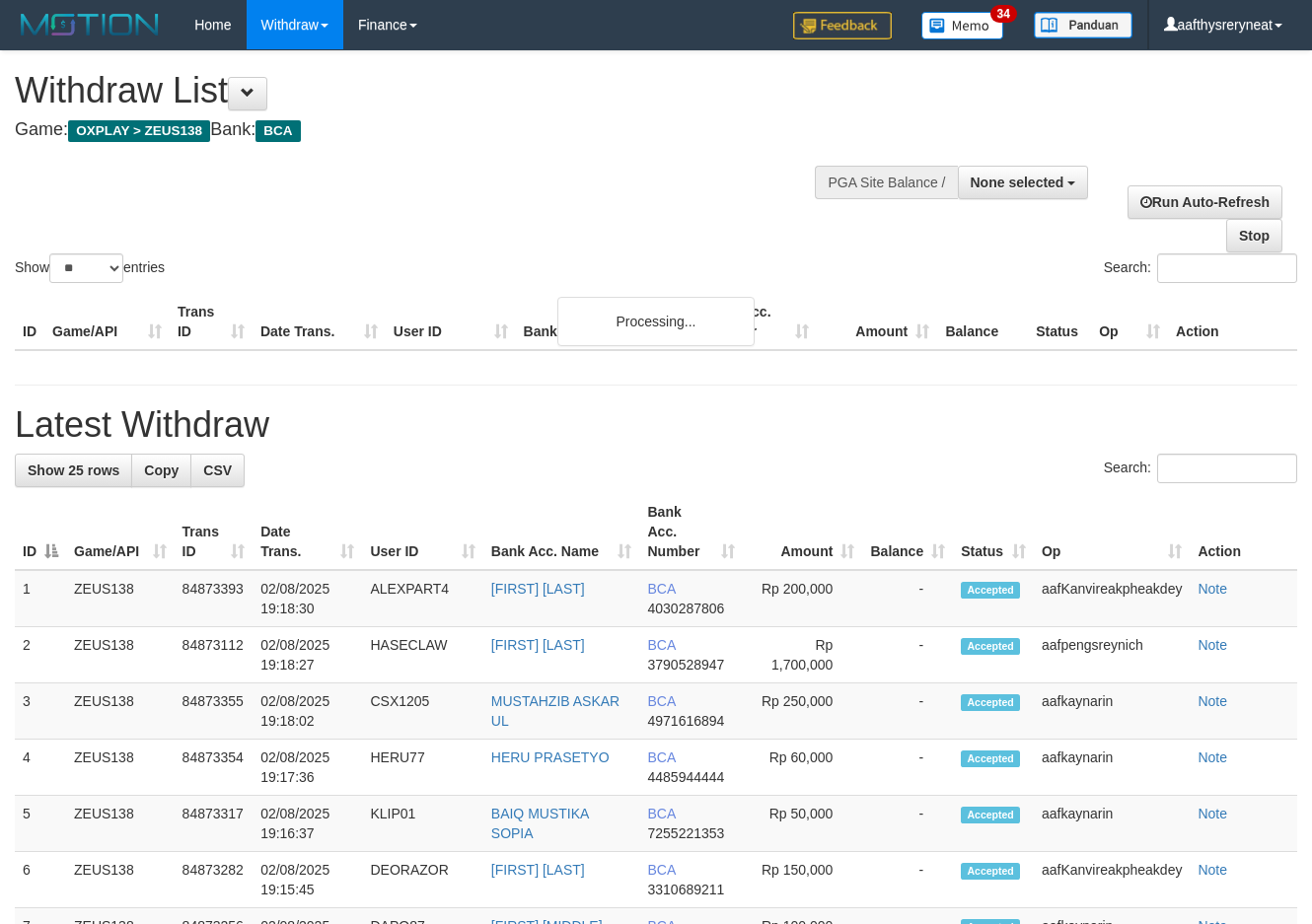 select 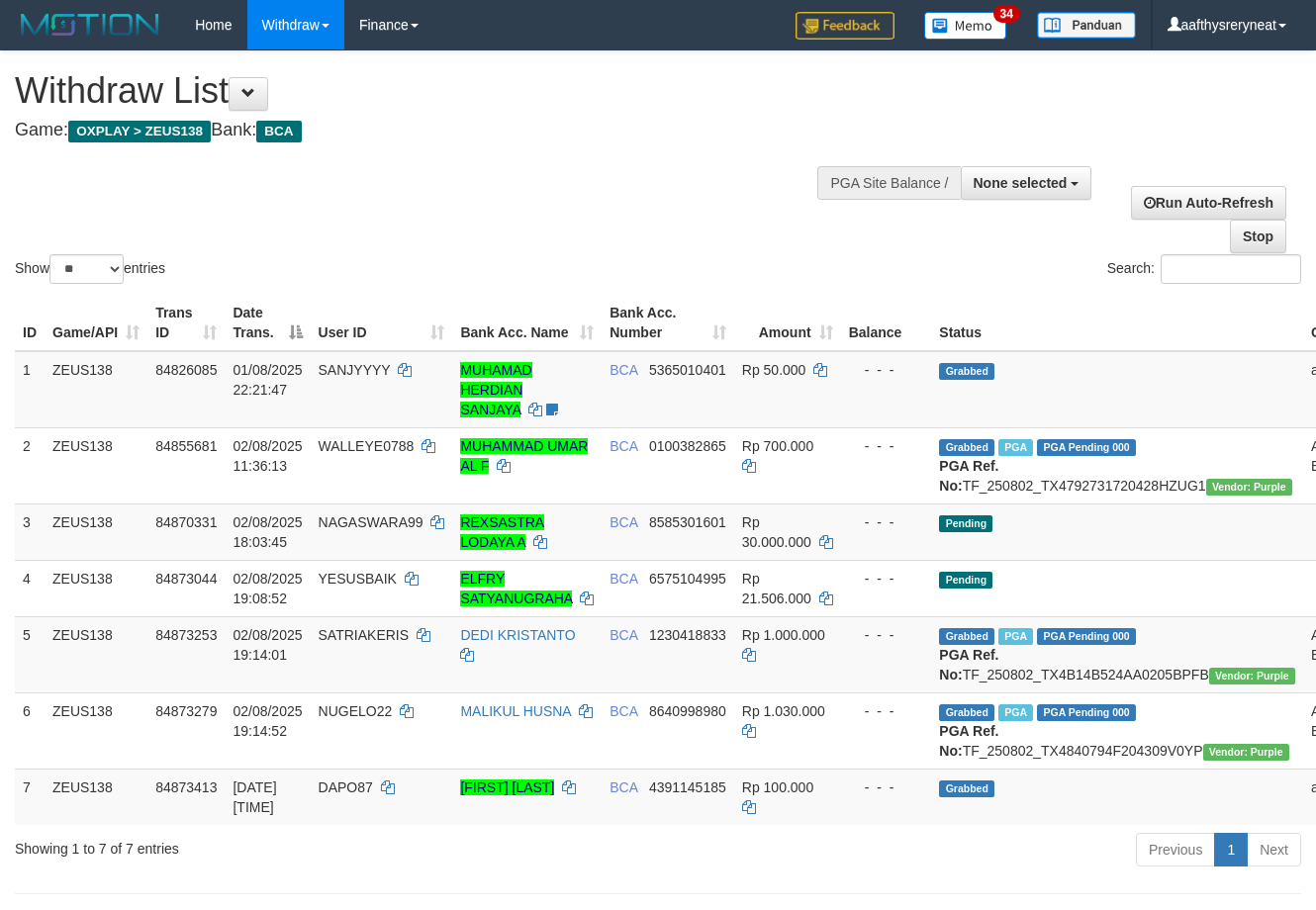select 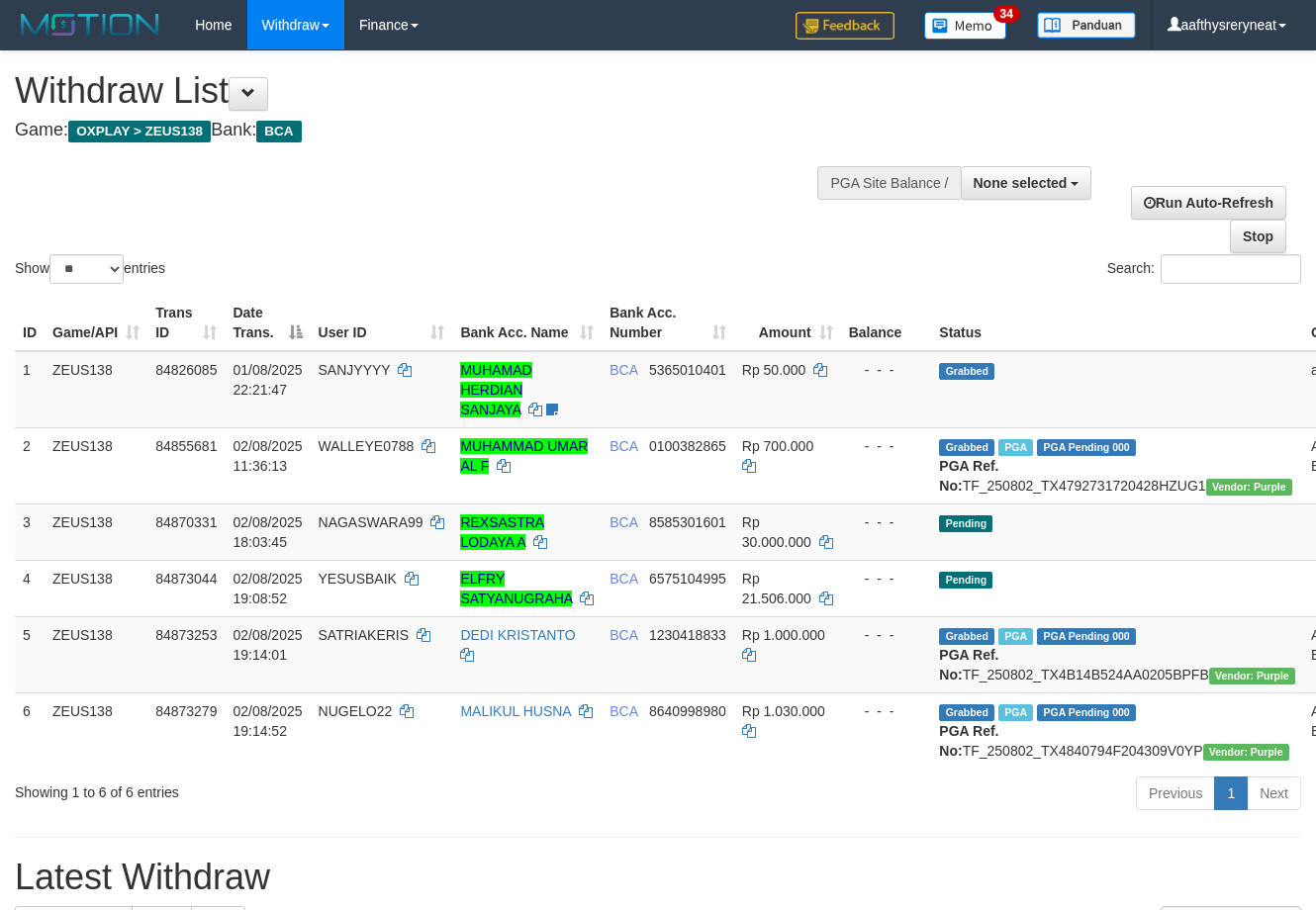 select 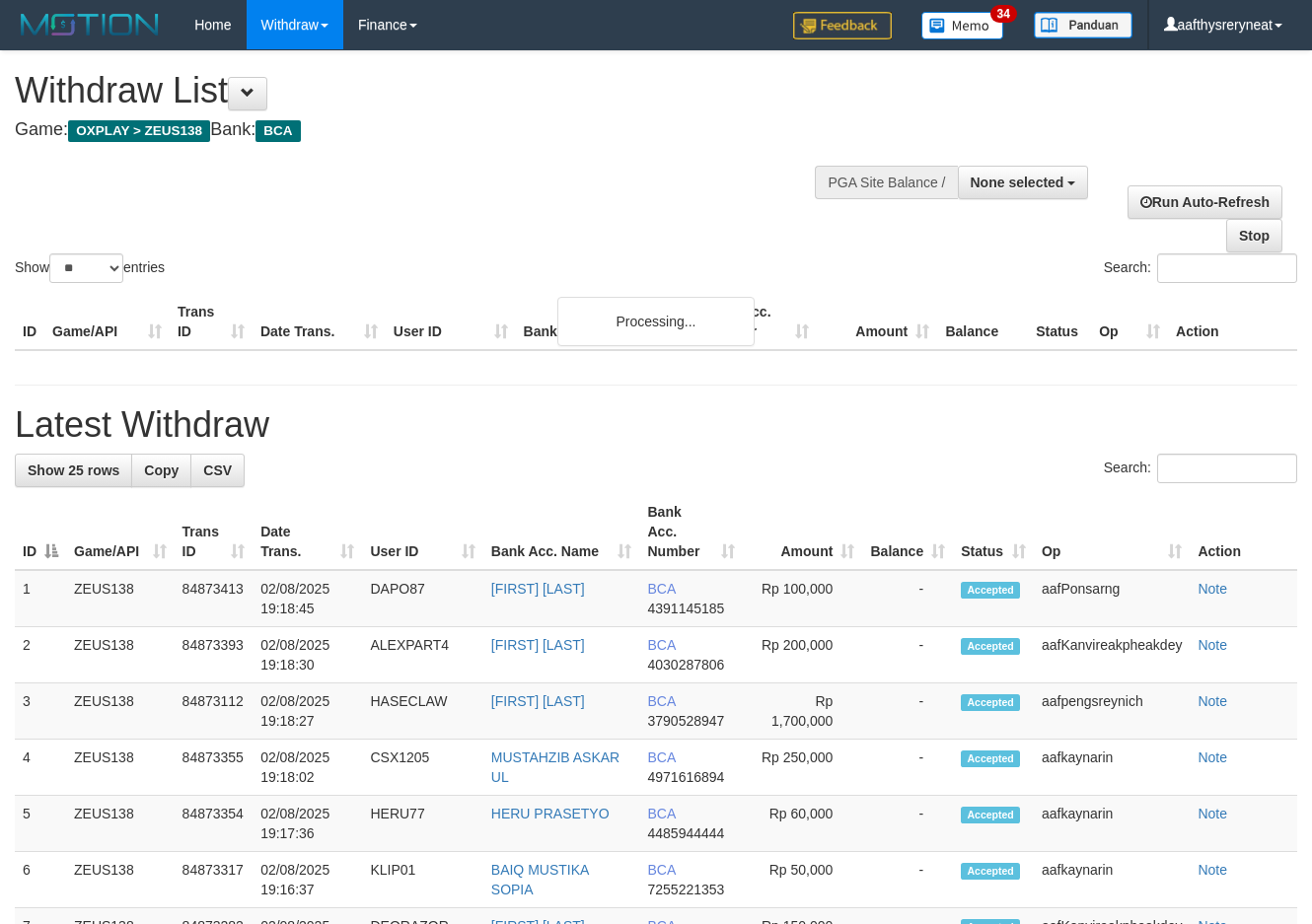 select 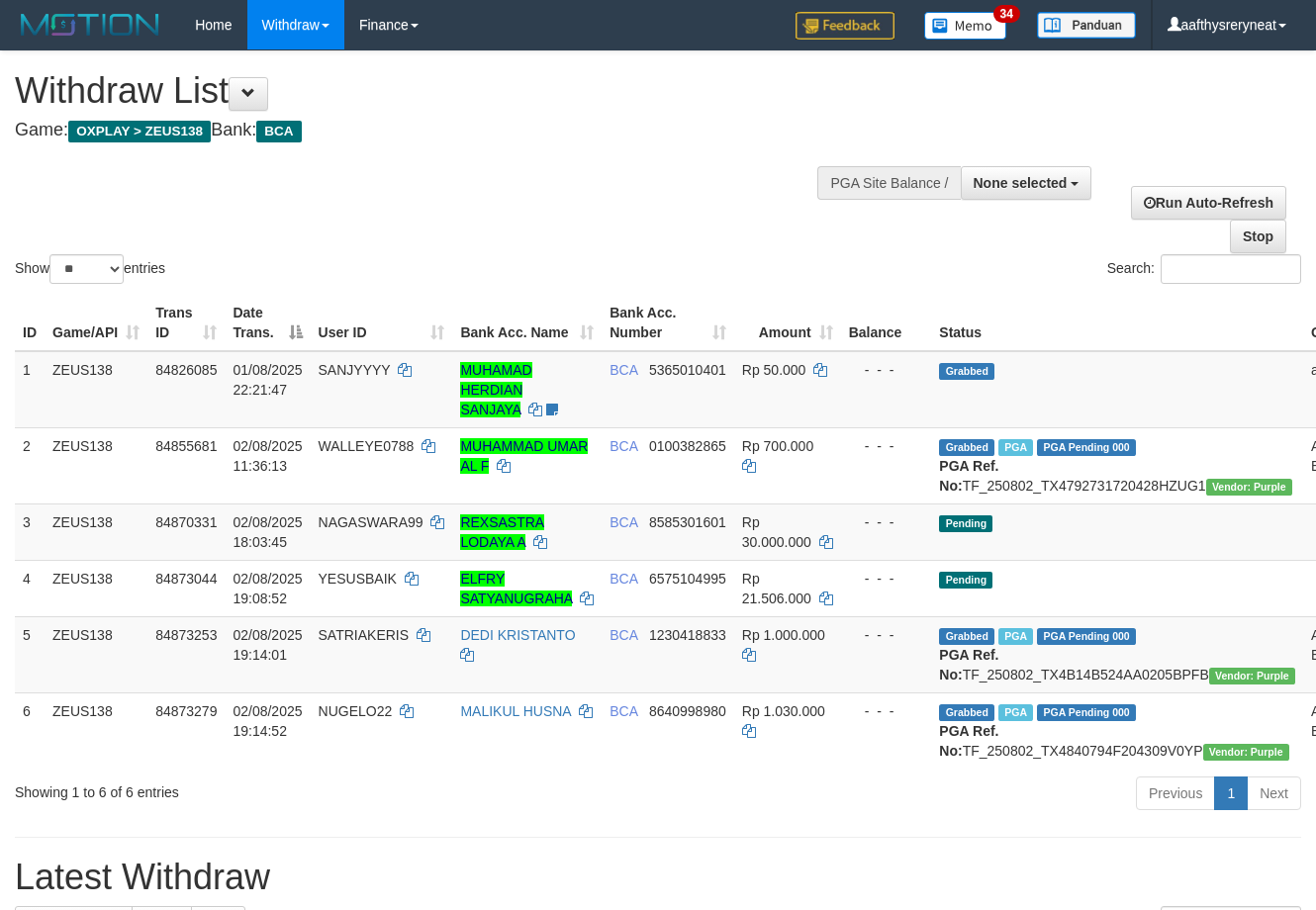 select 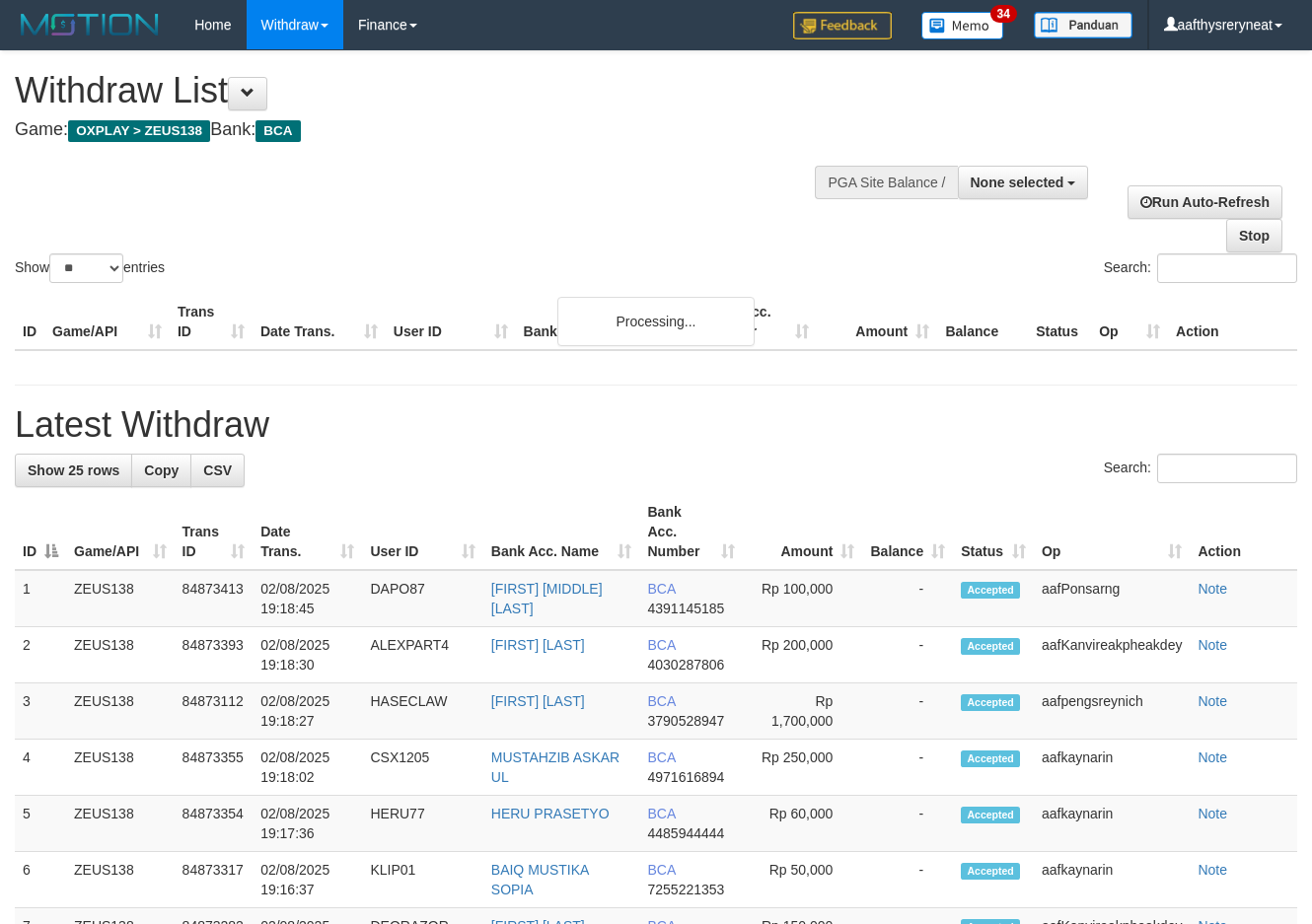 select 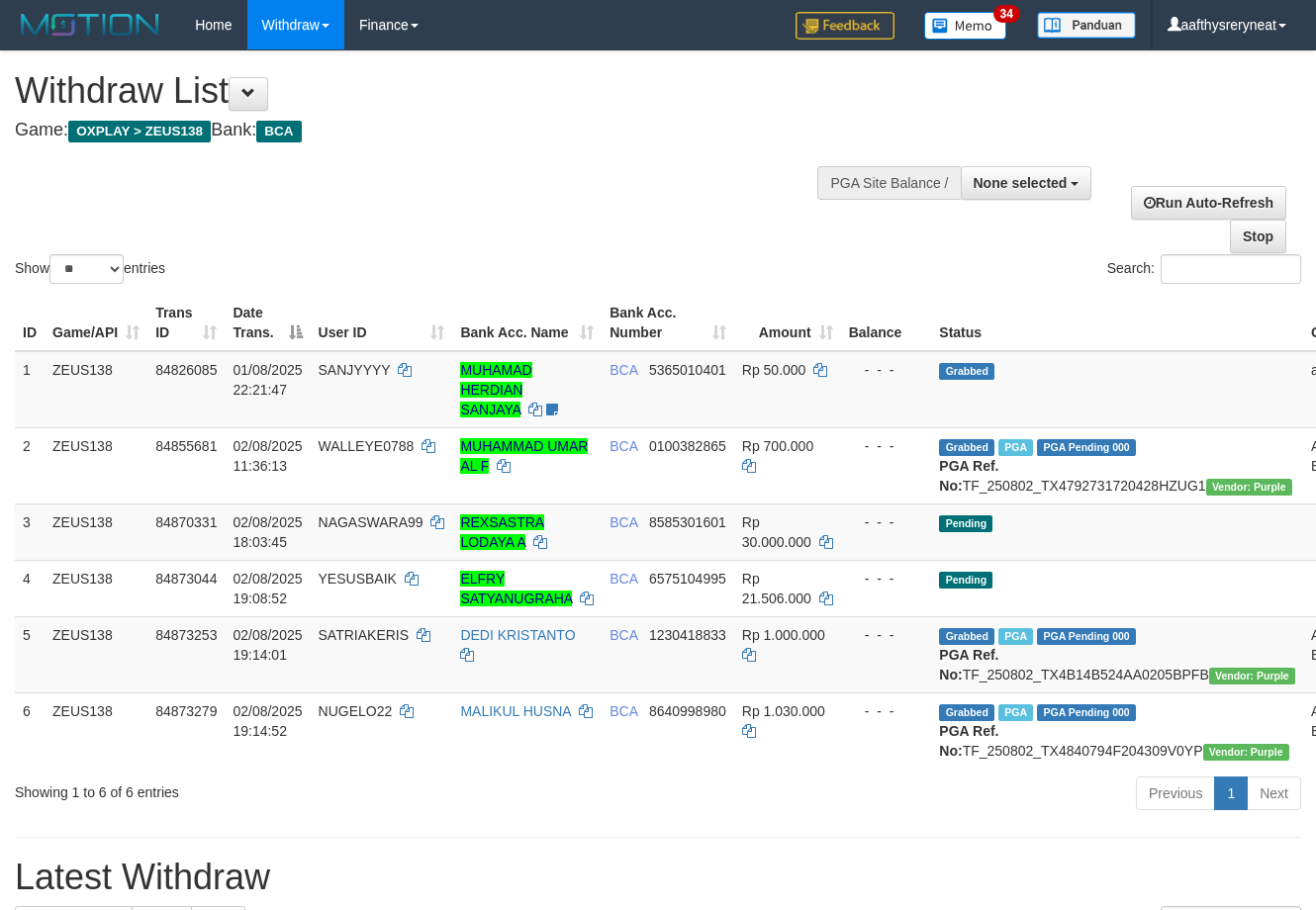 select 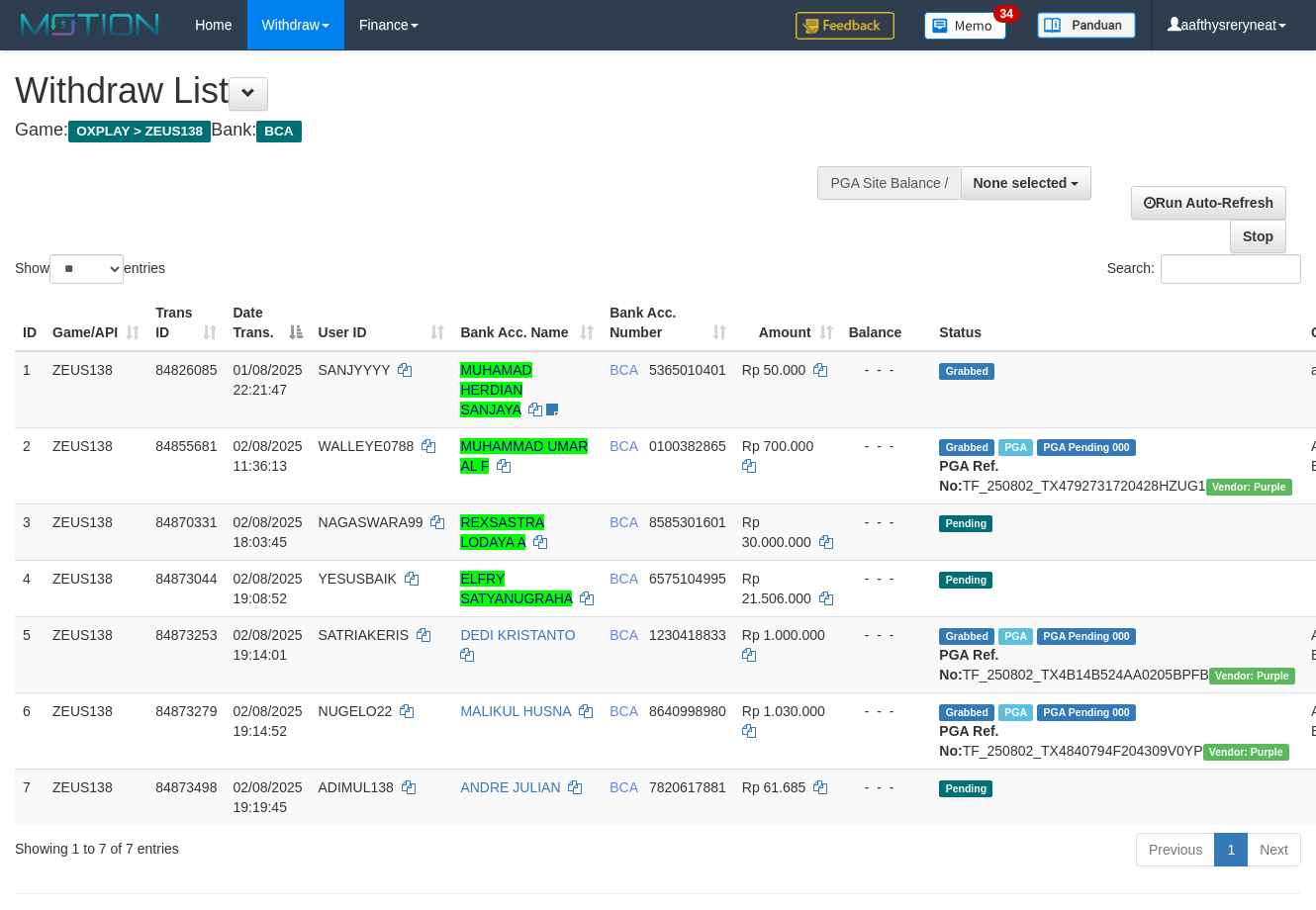select 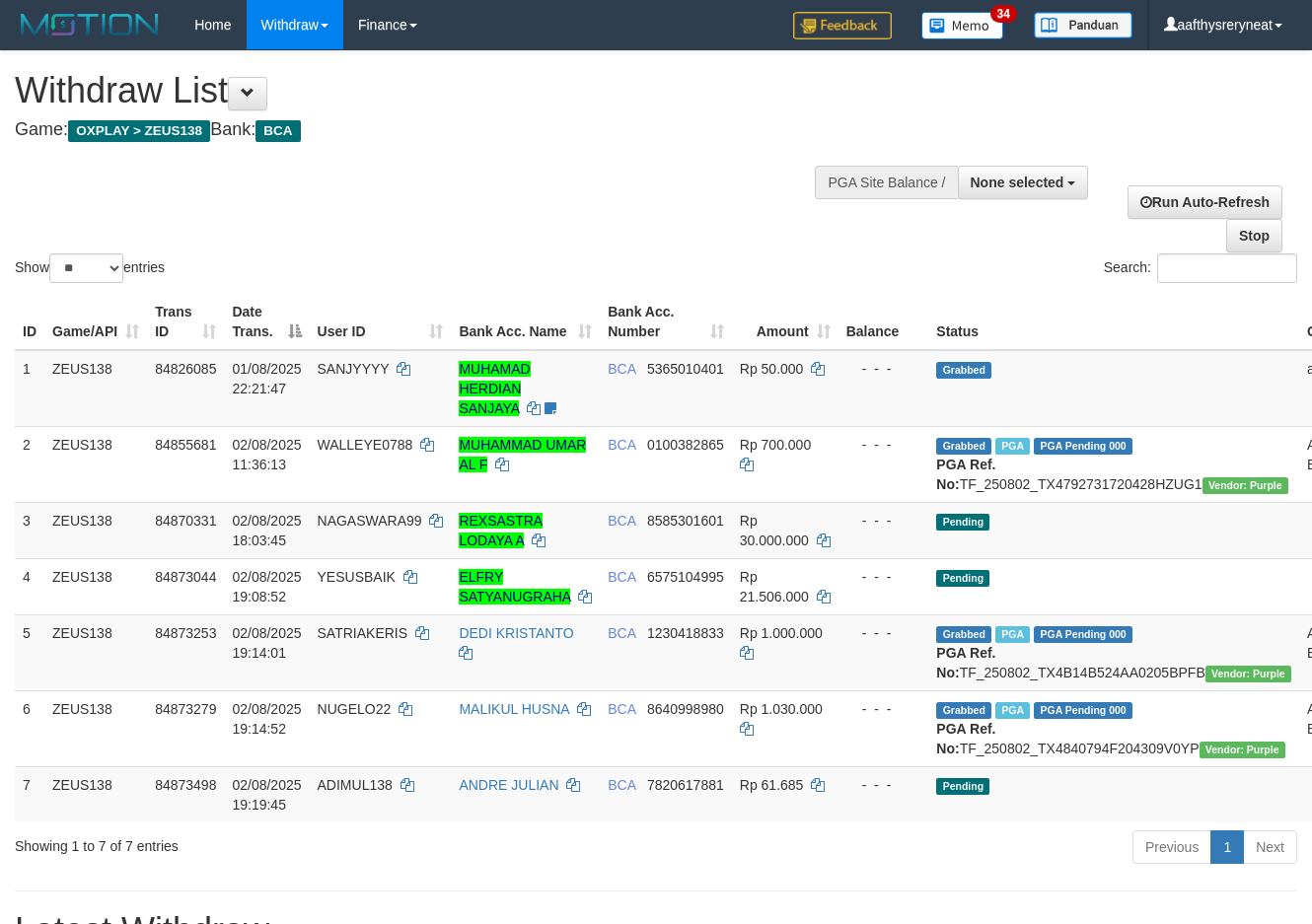 select 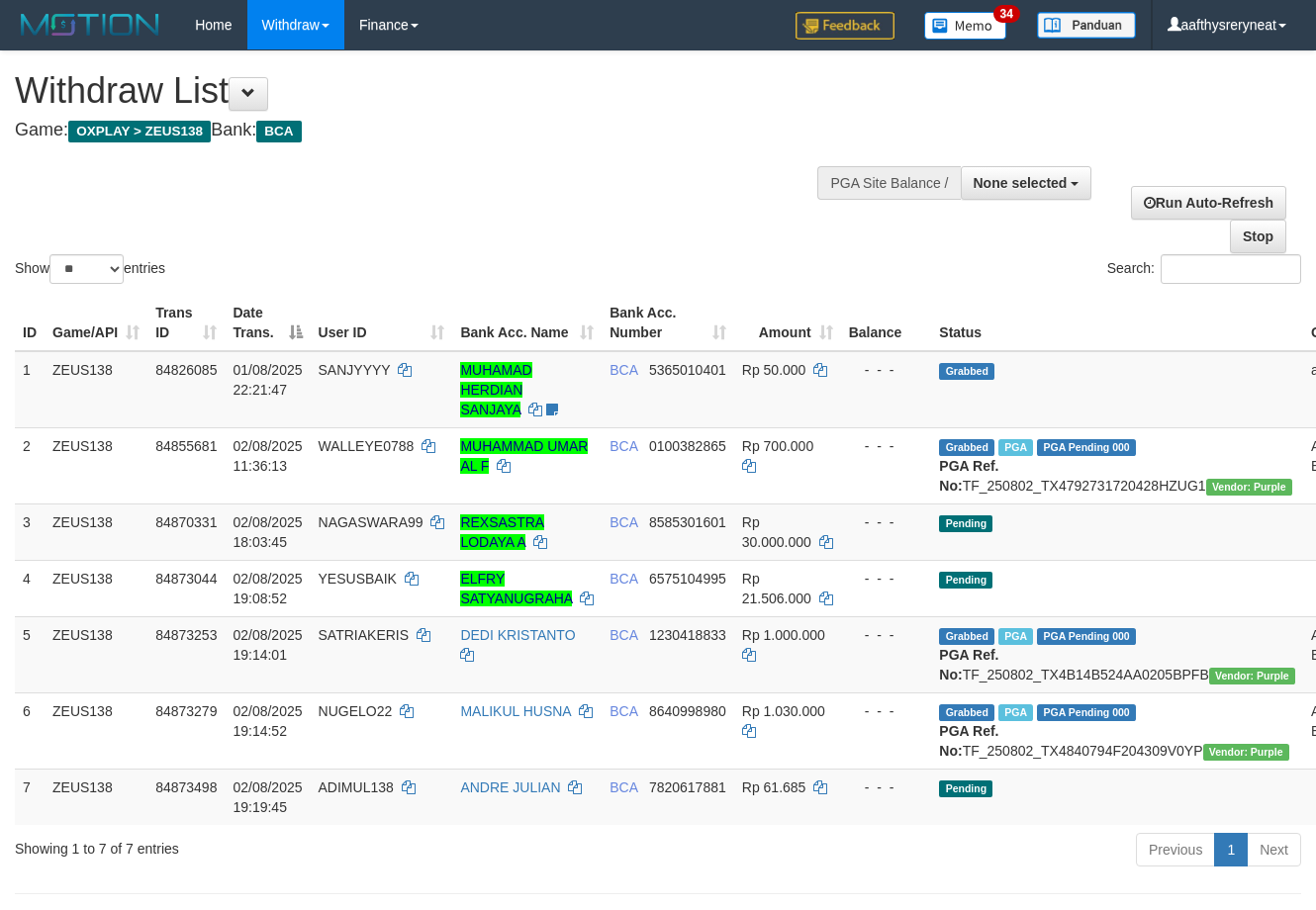 select 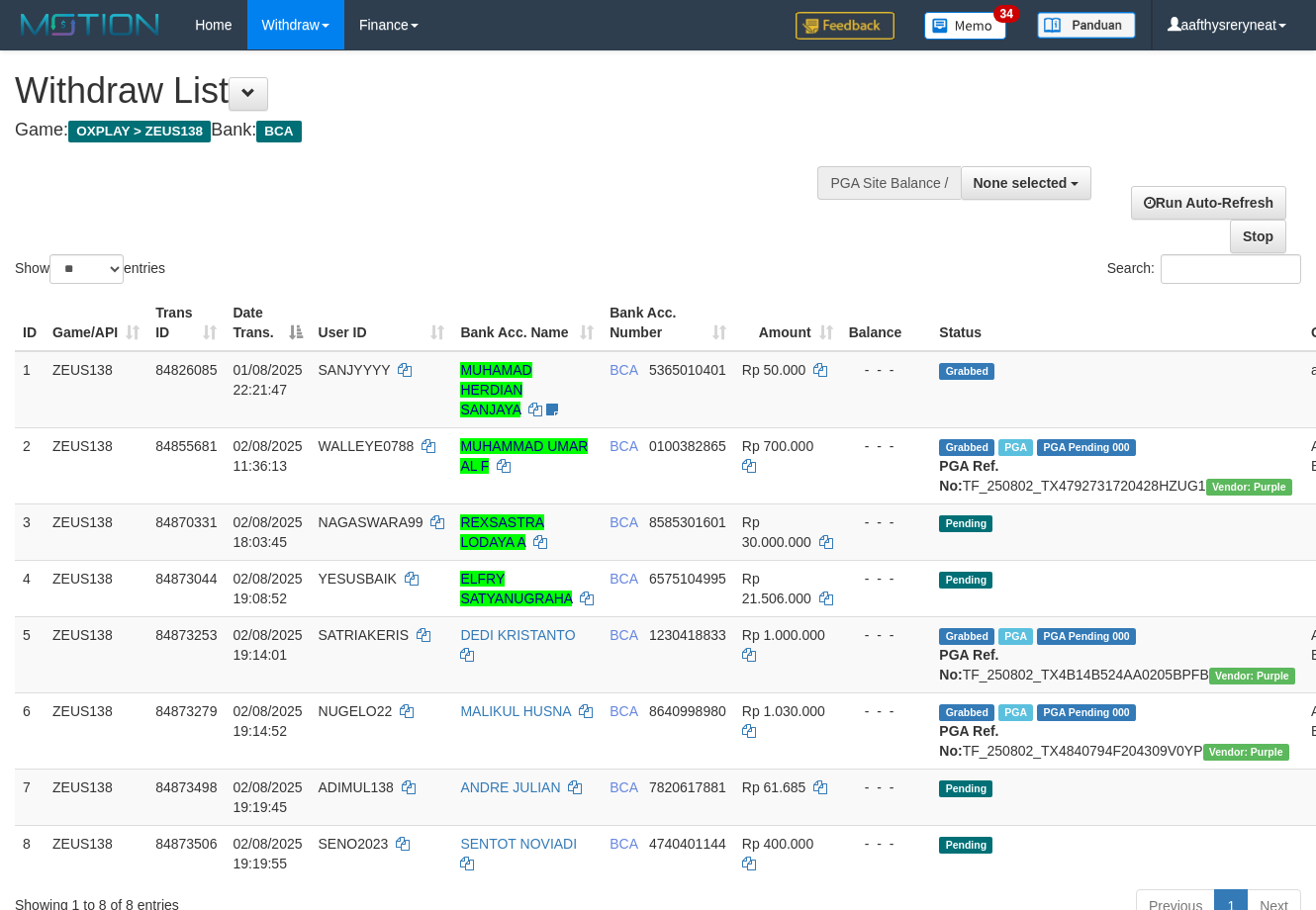 select 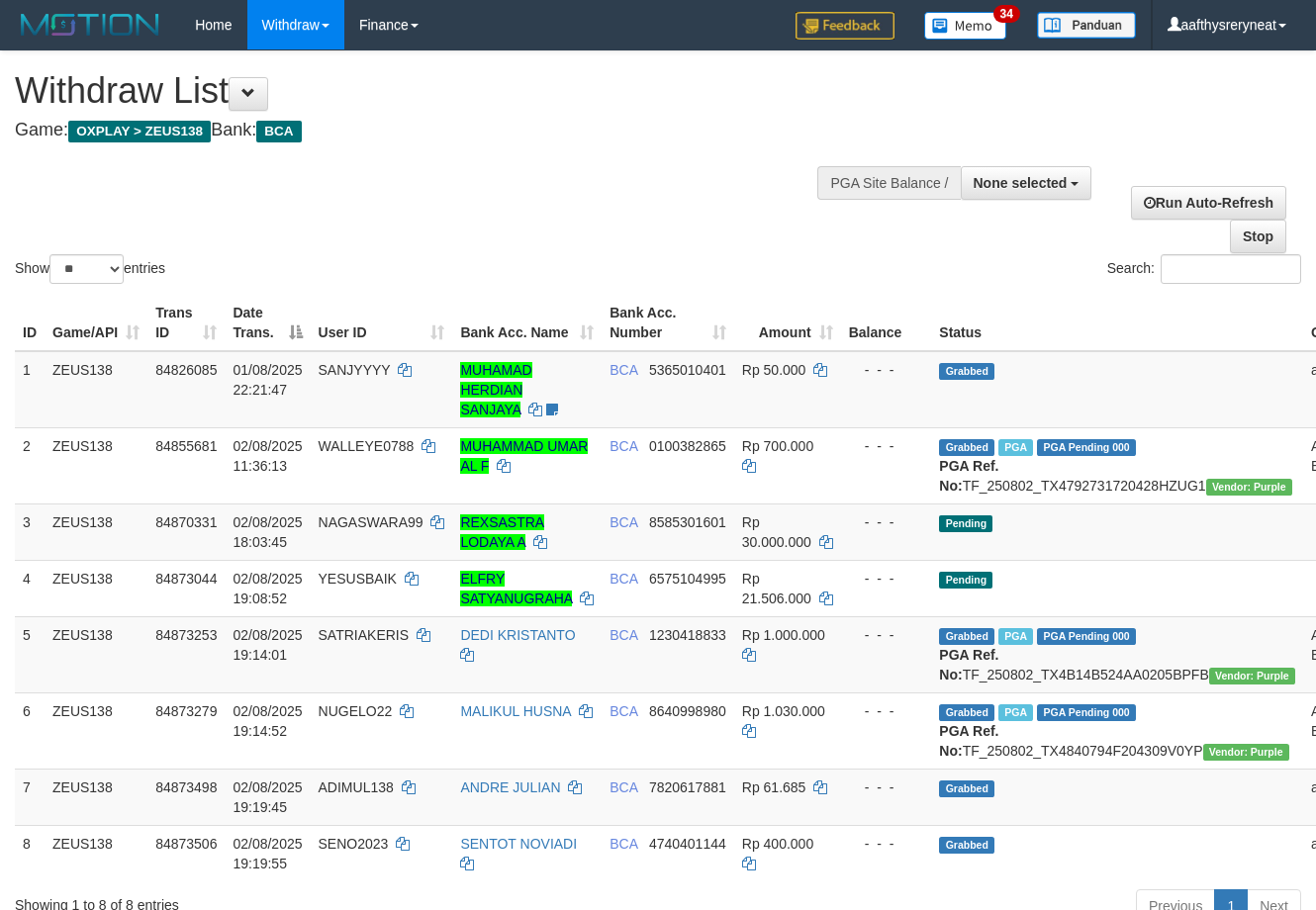 select 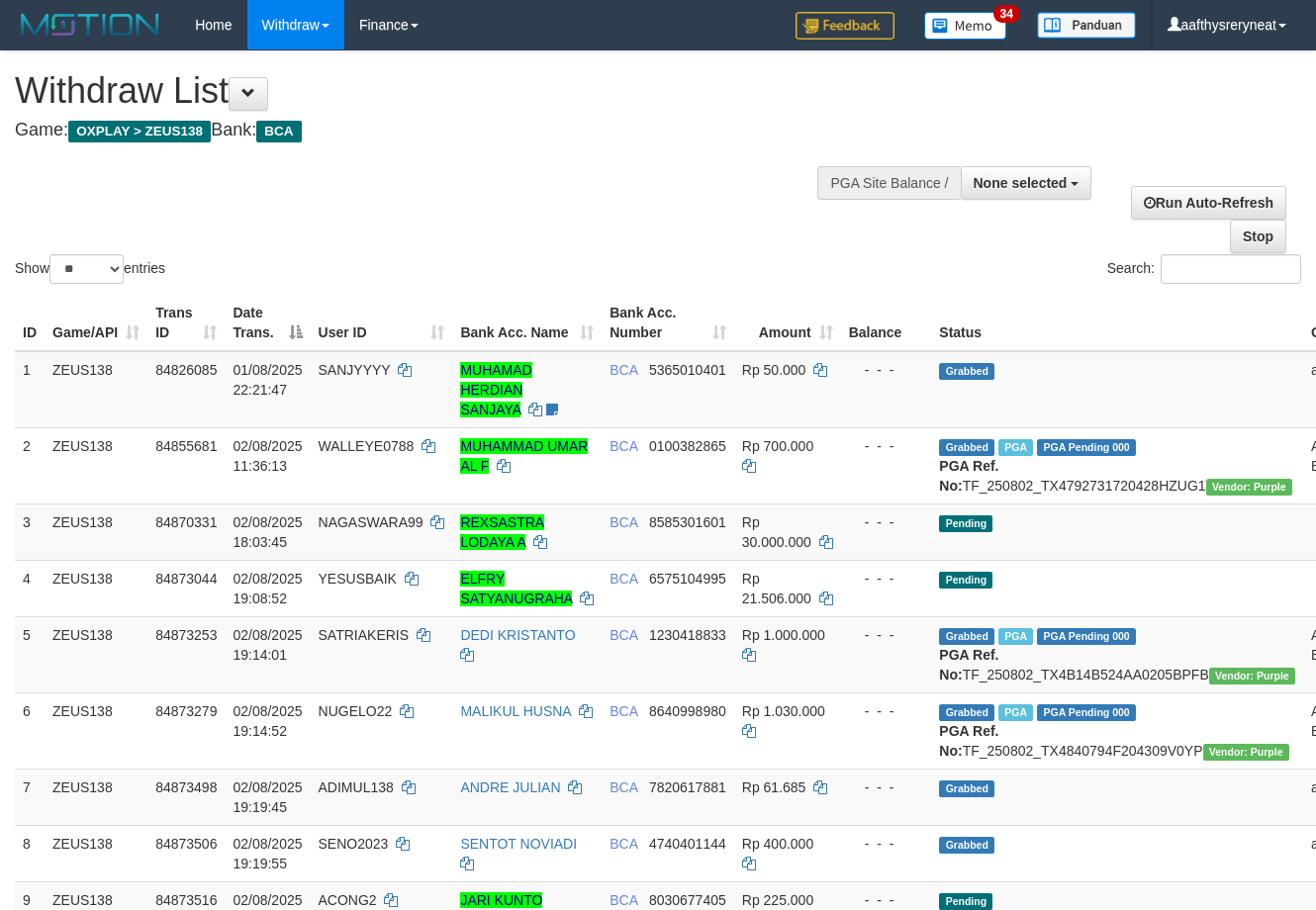 select 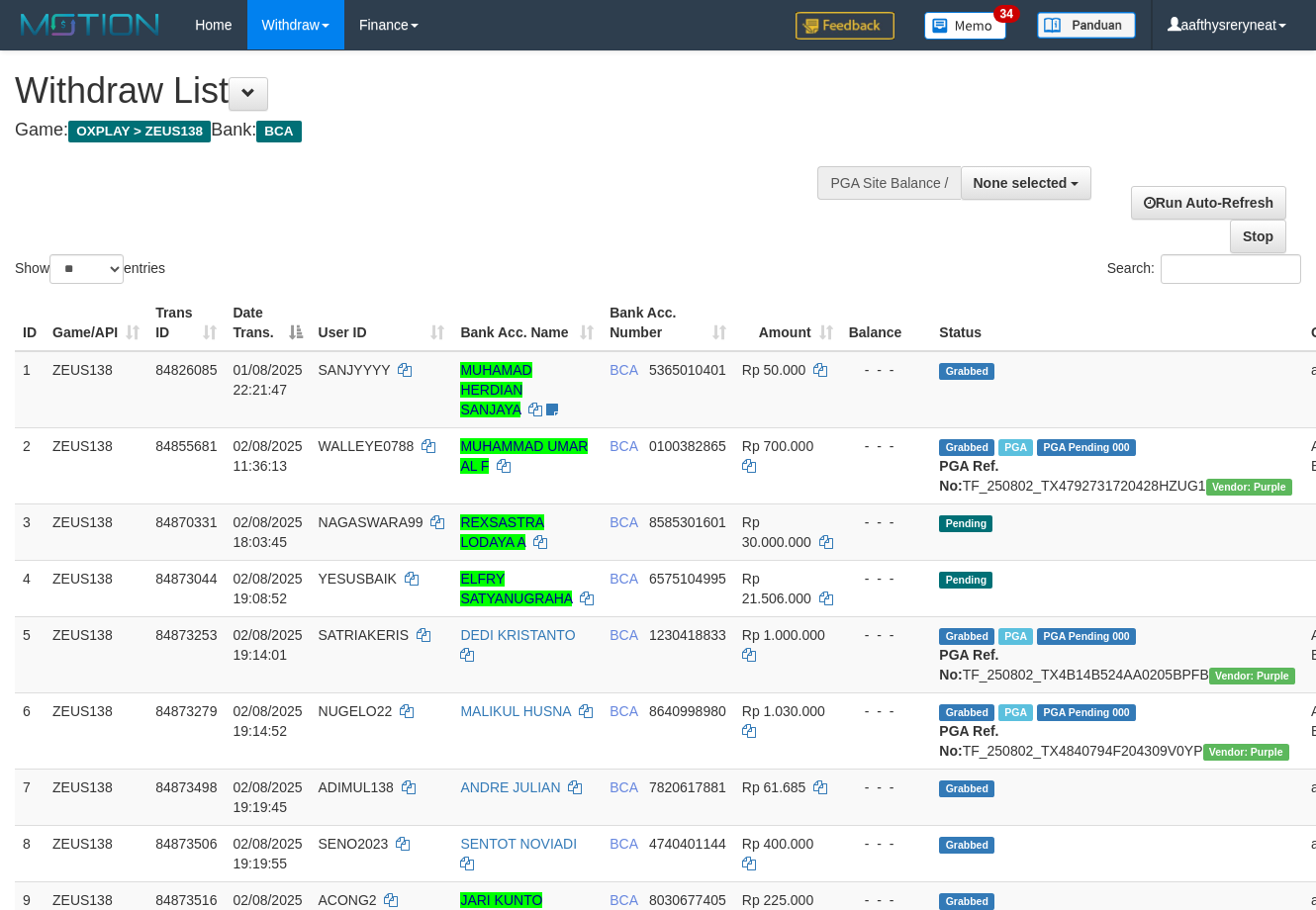 select 